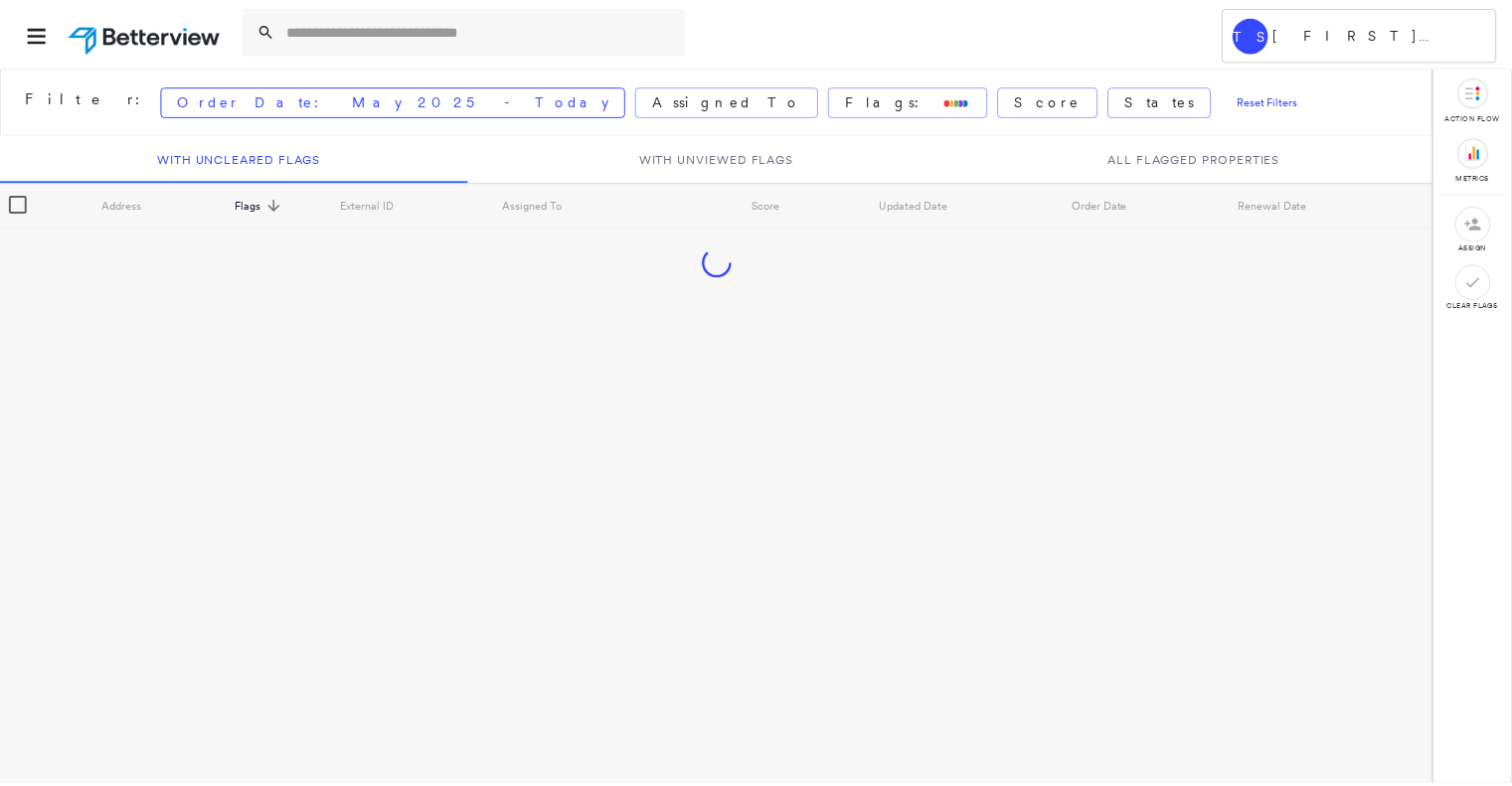 scroll, scrollTop: 0, scrollLeft: 0, axis: both 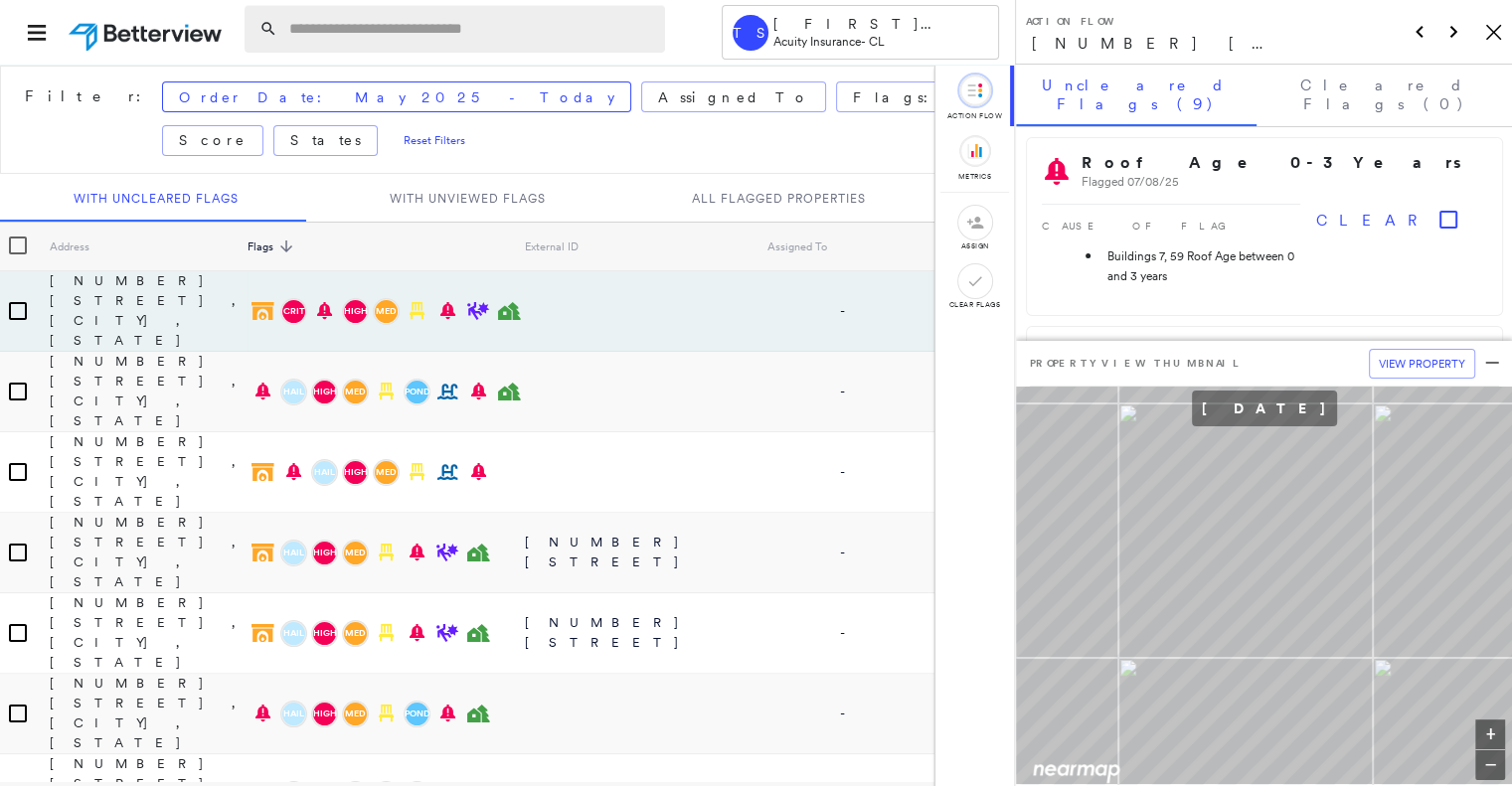 click at bounding box center [471, 29] 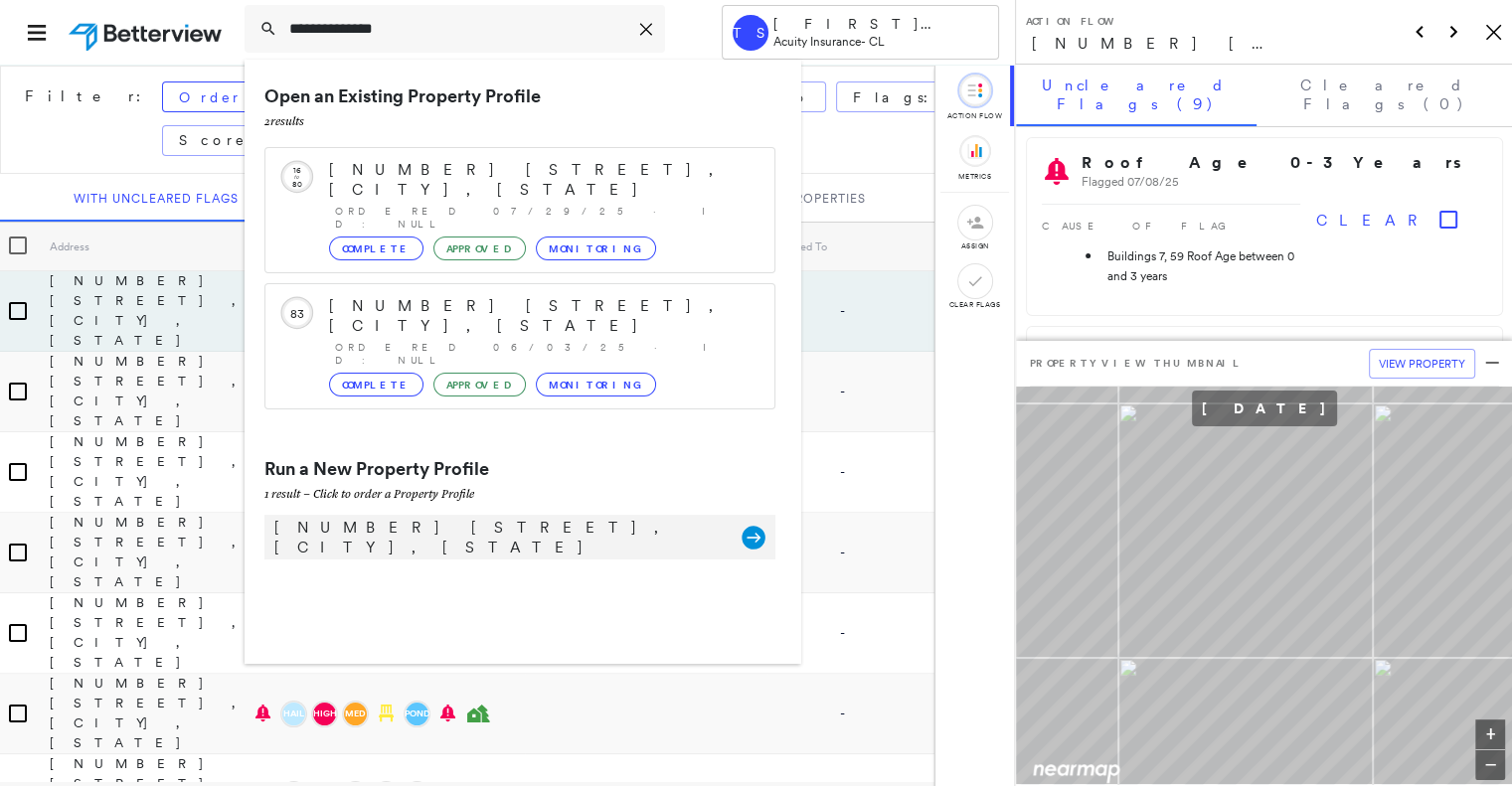 type on "**********" 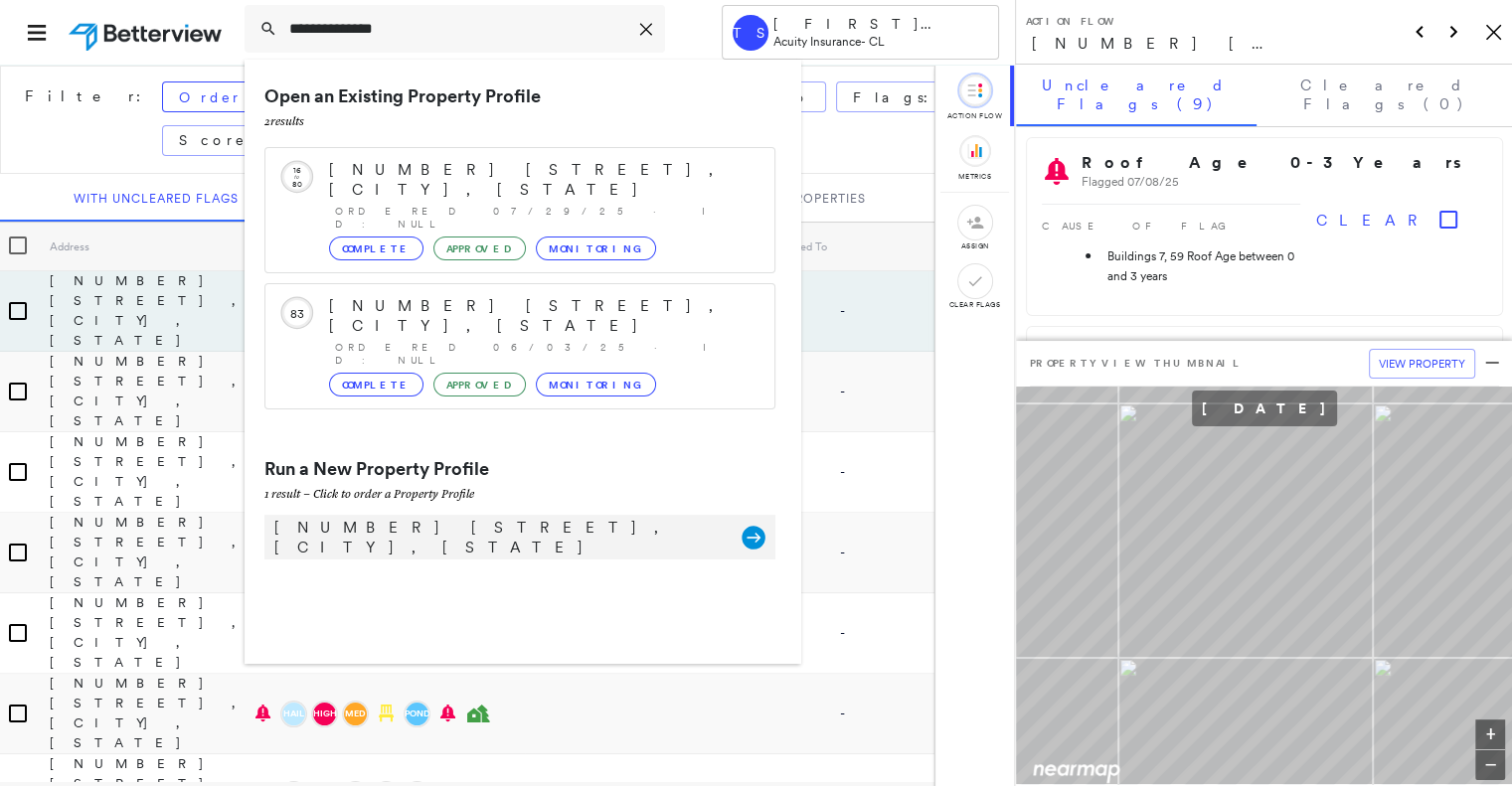 click on "[NUMBER] [STREET], [CITY], [STATE]" at bounding box center [498, 538] 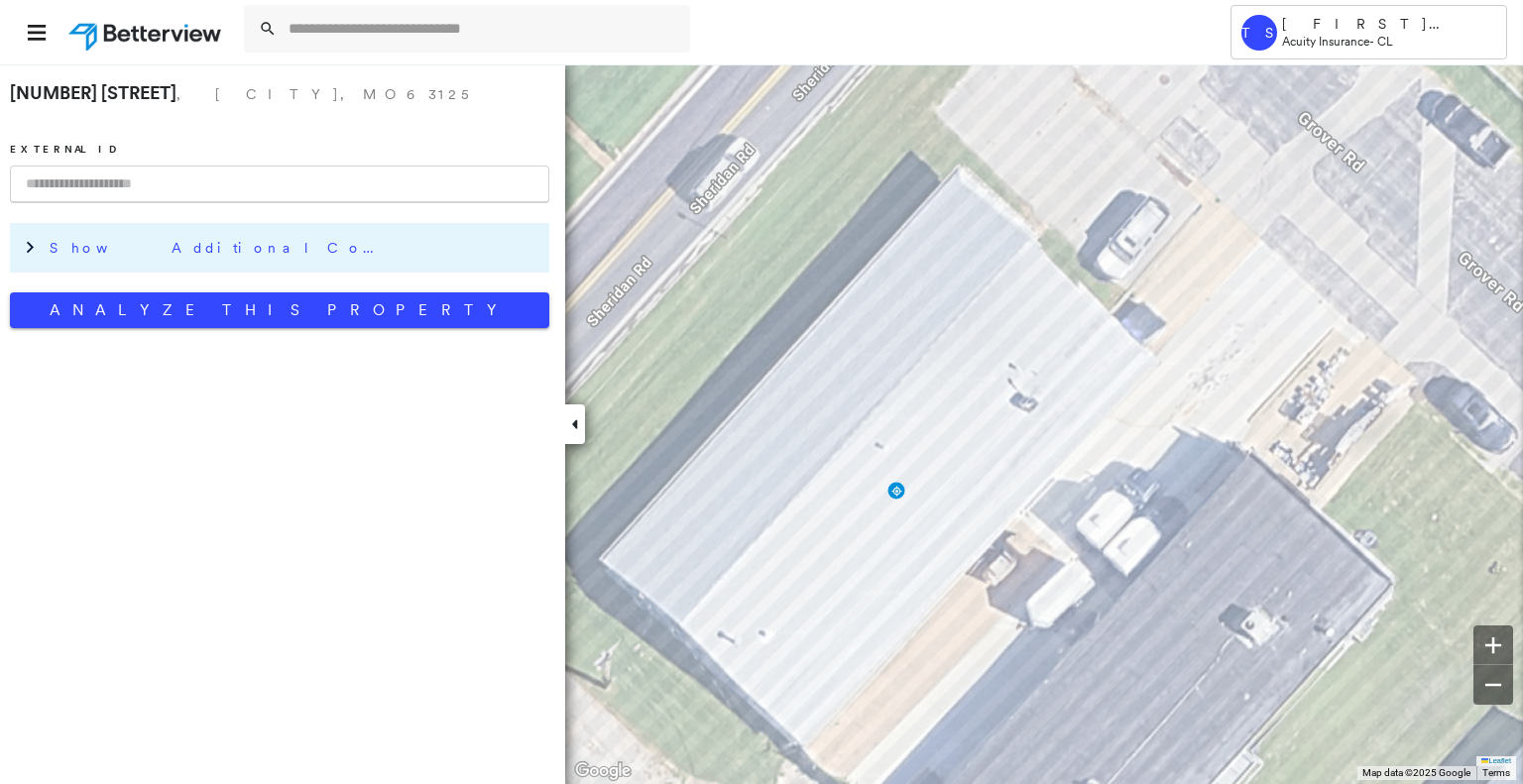 click on "Show Additional Company Data" at bounding box center (218, 248) 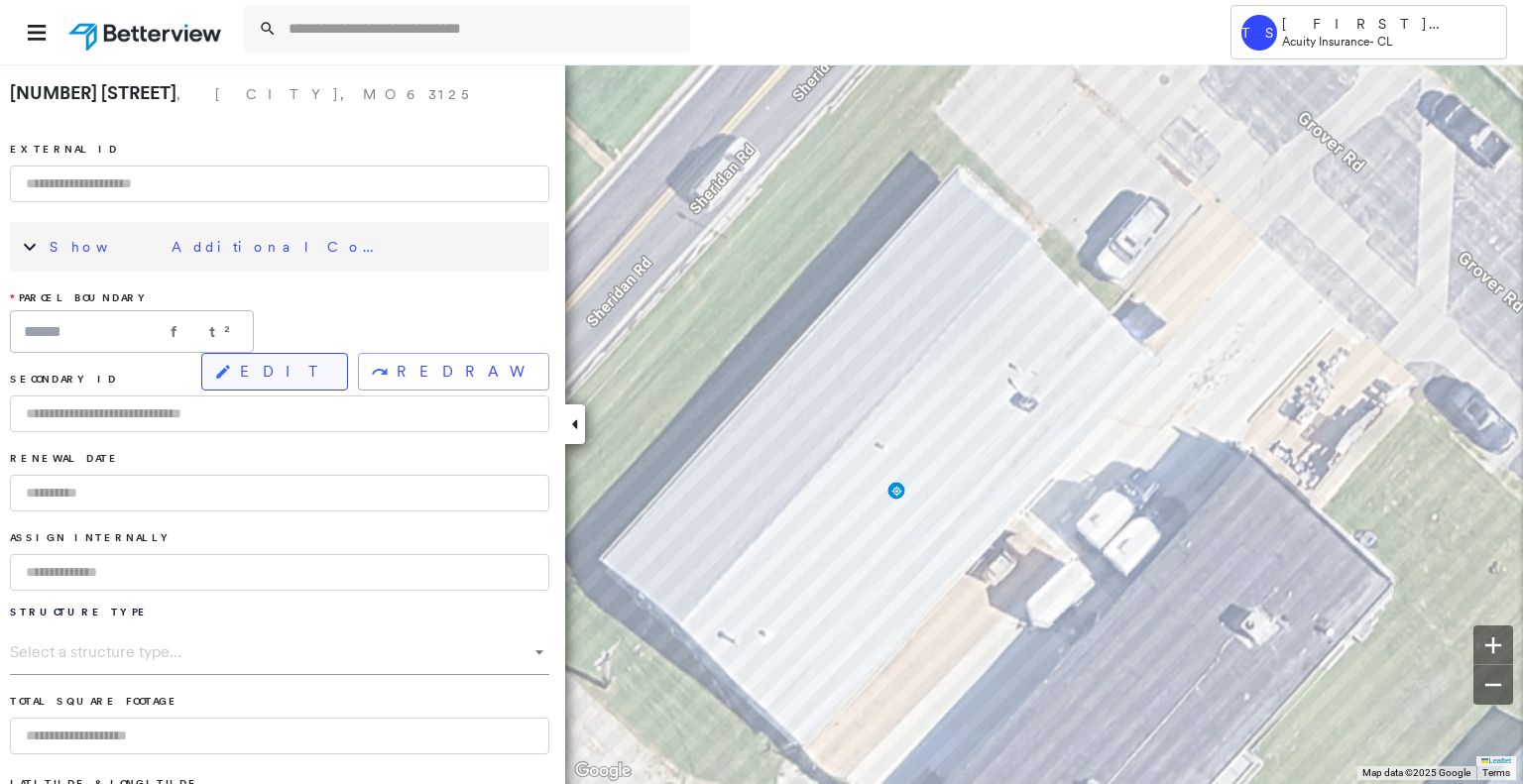 click on "EDIT" at bounding box center [286, 372] 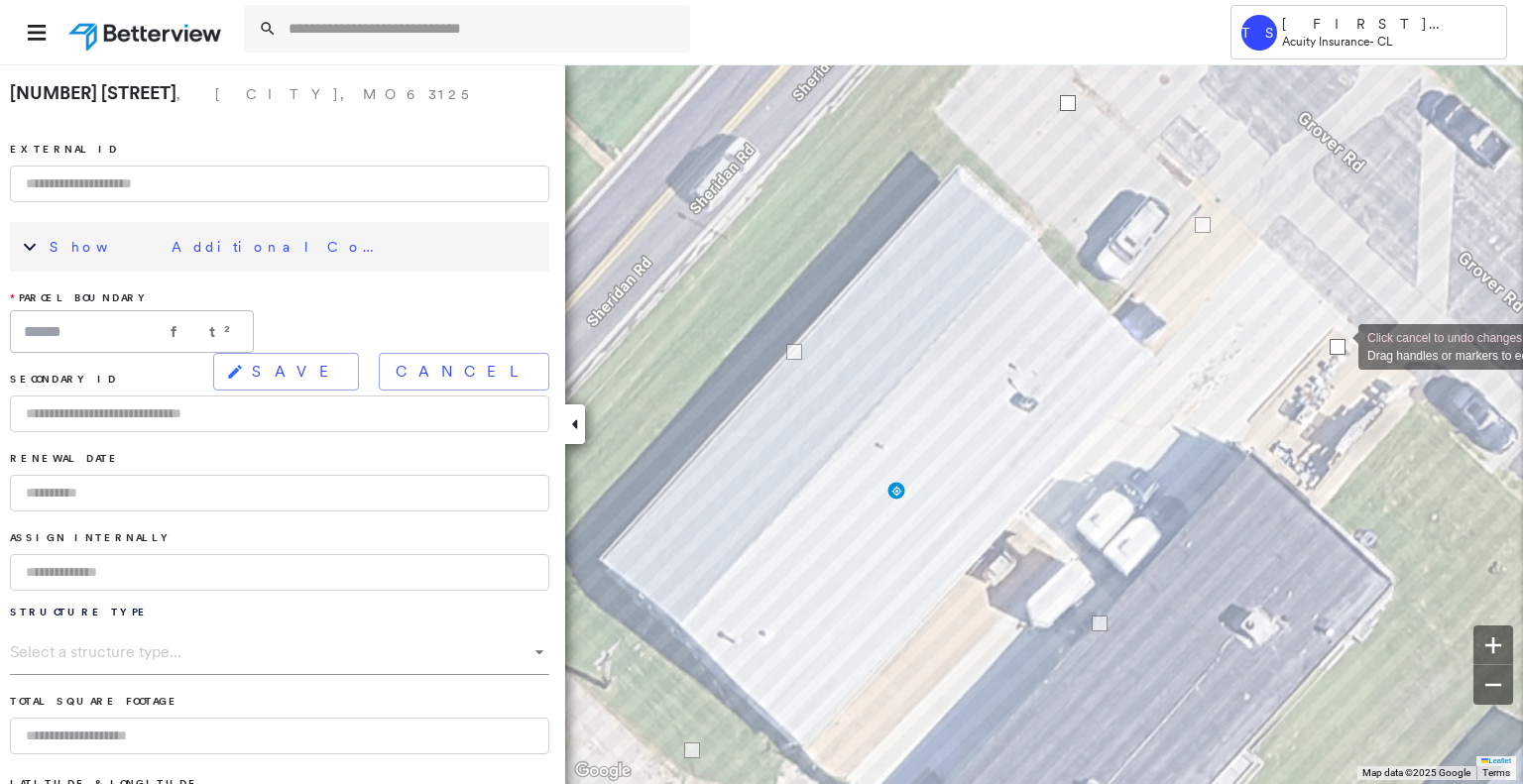 drag, startPoint x: 1349, startPoint y: 356, endPoint x: 1339, endPoint y: 345, distance: 14.866069 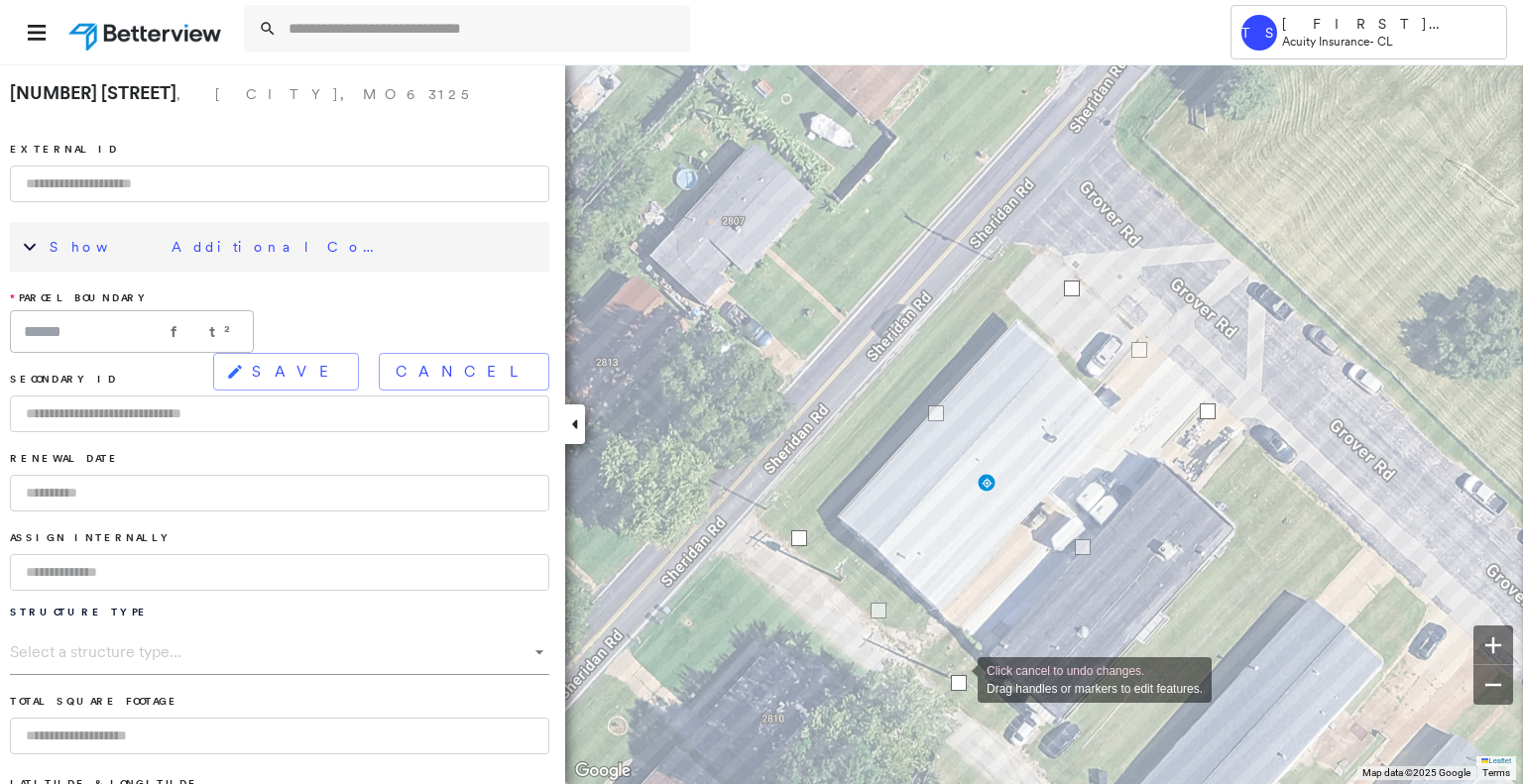 click at bounding box center (959, 683) 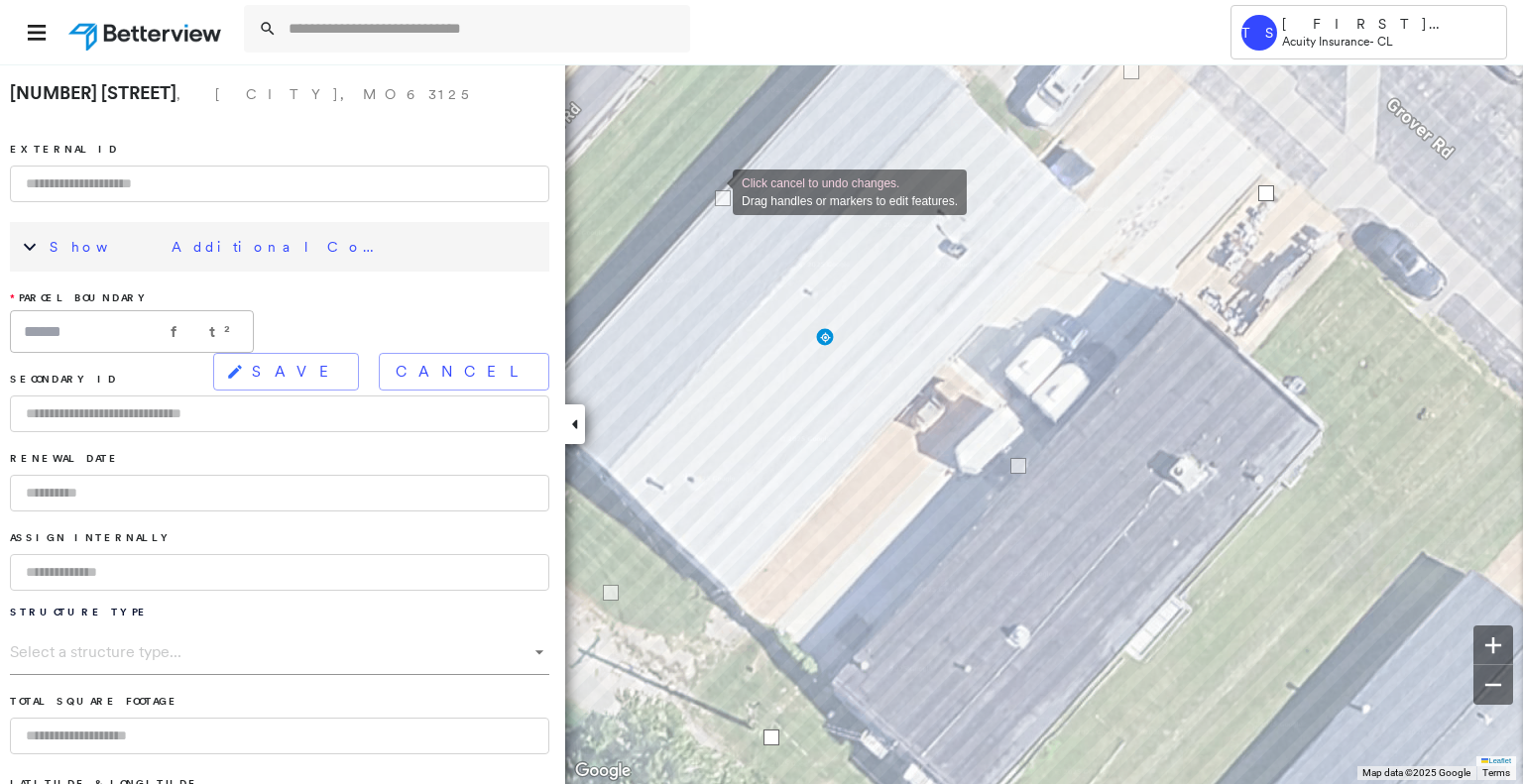 click on "Click cancel to undo changes. Drag handles or markers to edit features." at bounding box center [11, 60] 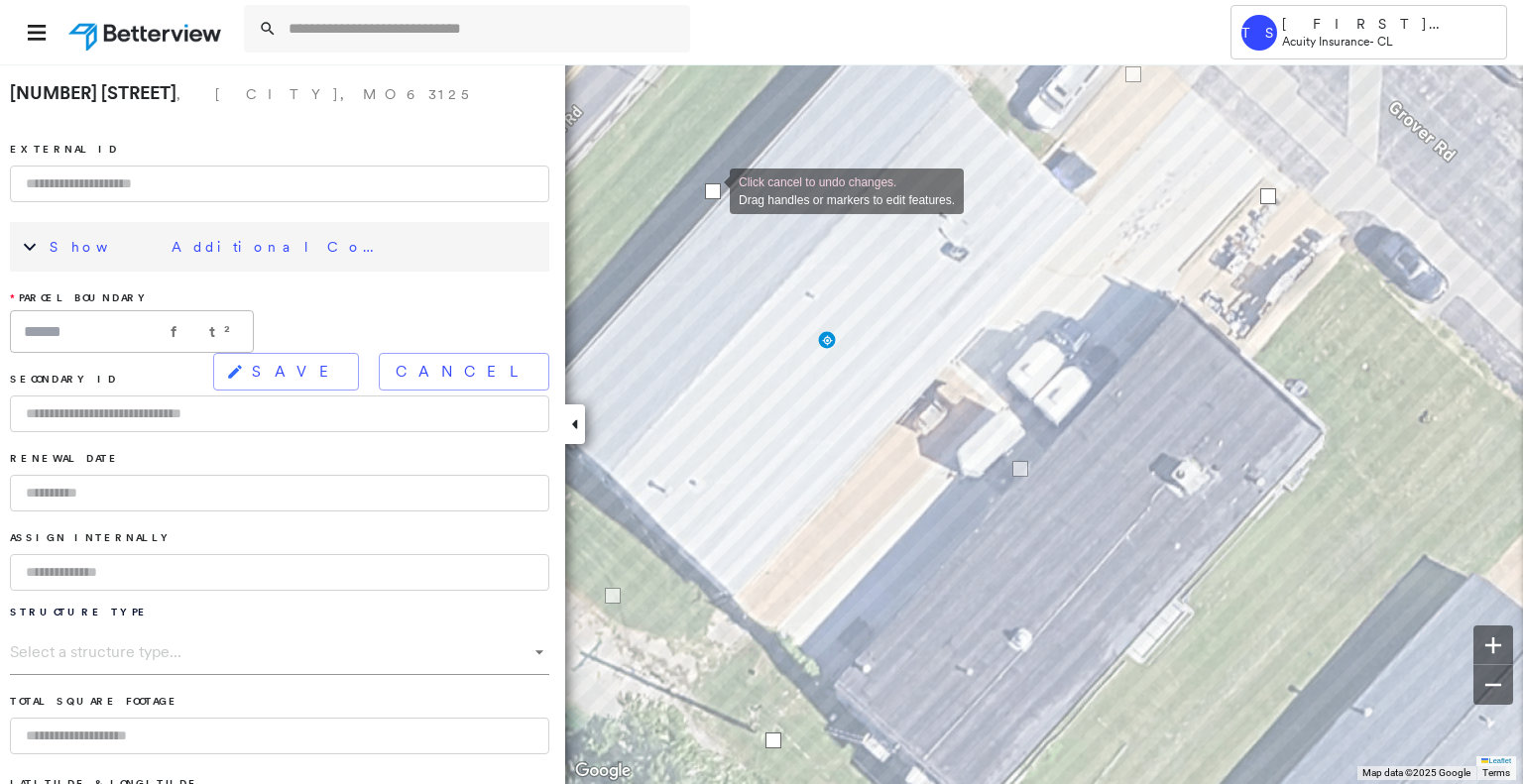drag, startPoint x: 722, startPoint y: 199, endPoint x: 708, endPoint y: 187, distance: 18.439089 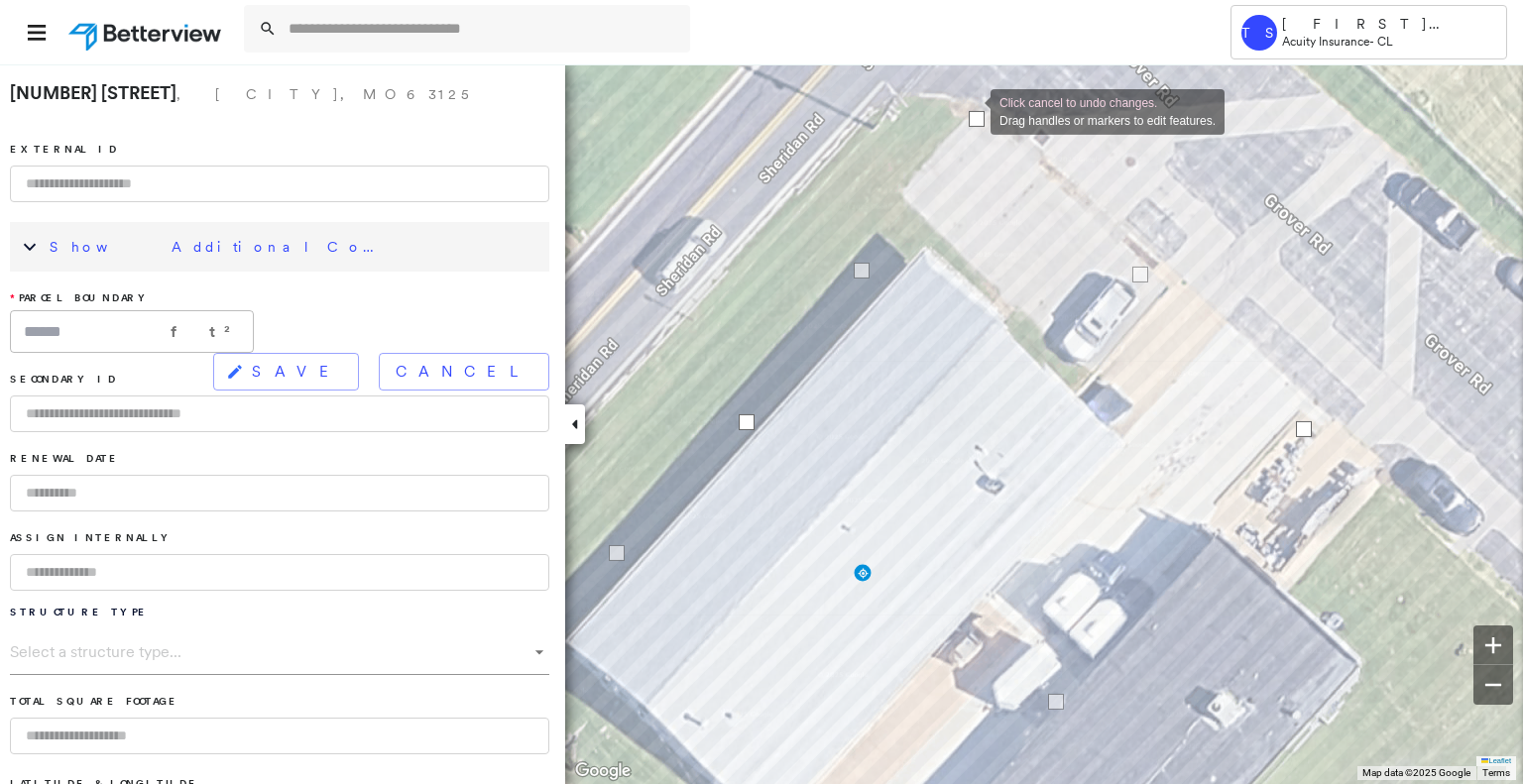 drag, startPoint x: 1028, startPoint y: 176, endPoint x: 971, endPoint y: 111, distance: 86.4523 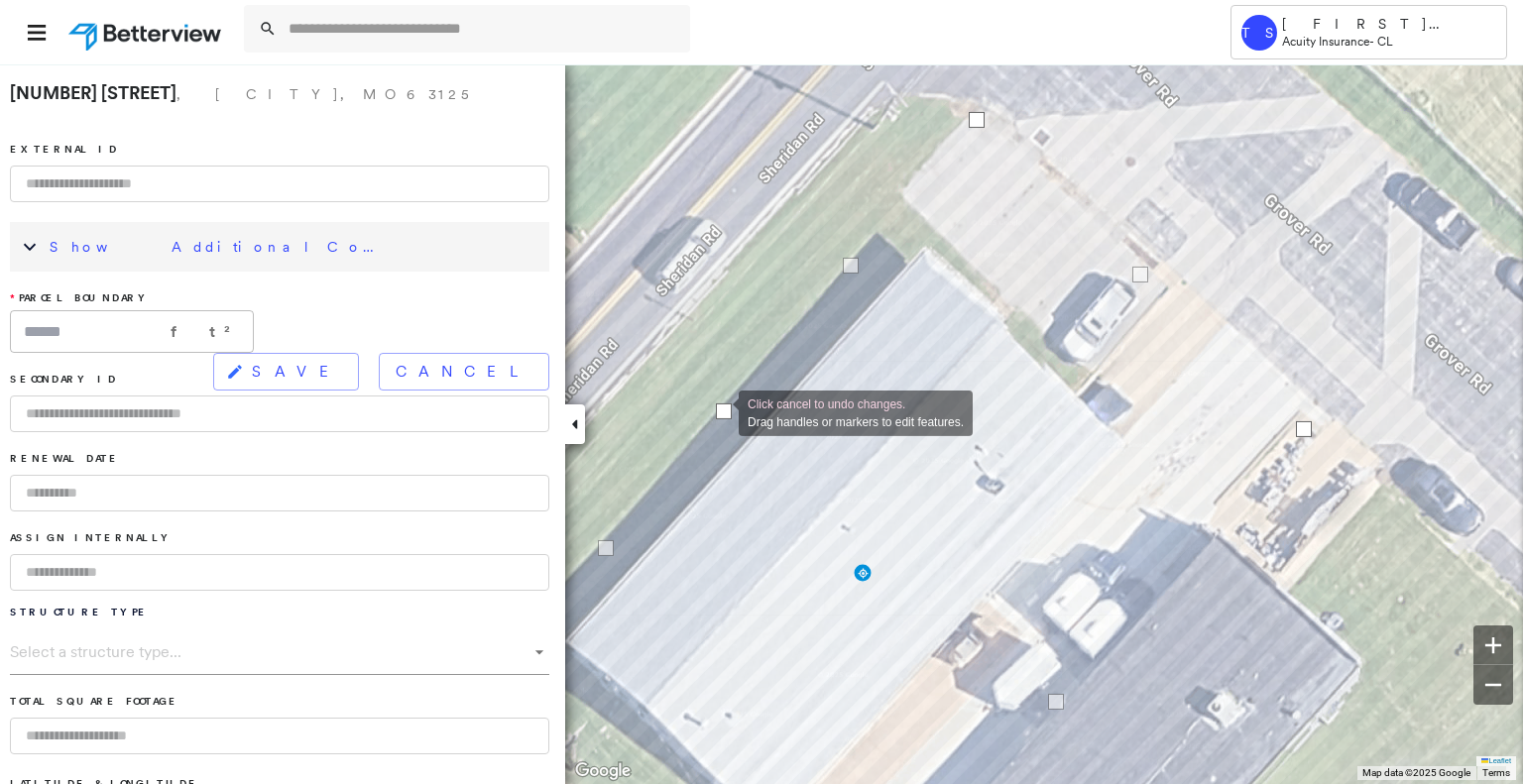 drag, startPoint x: 742, startPoint y: 422, endPoint x: 719, endPoint y: 411, distance: 25.495098 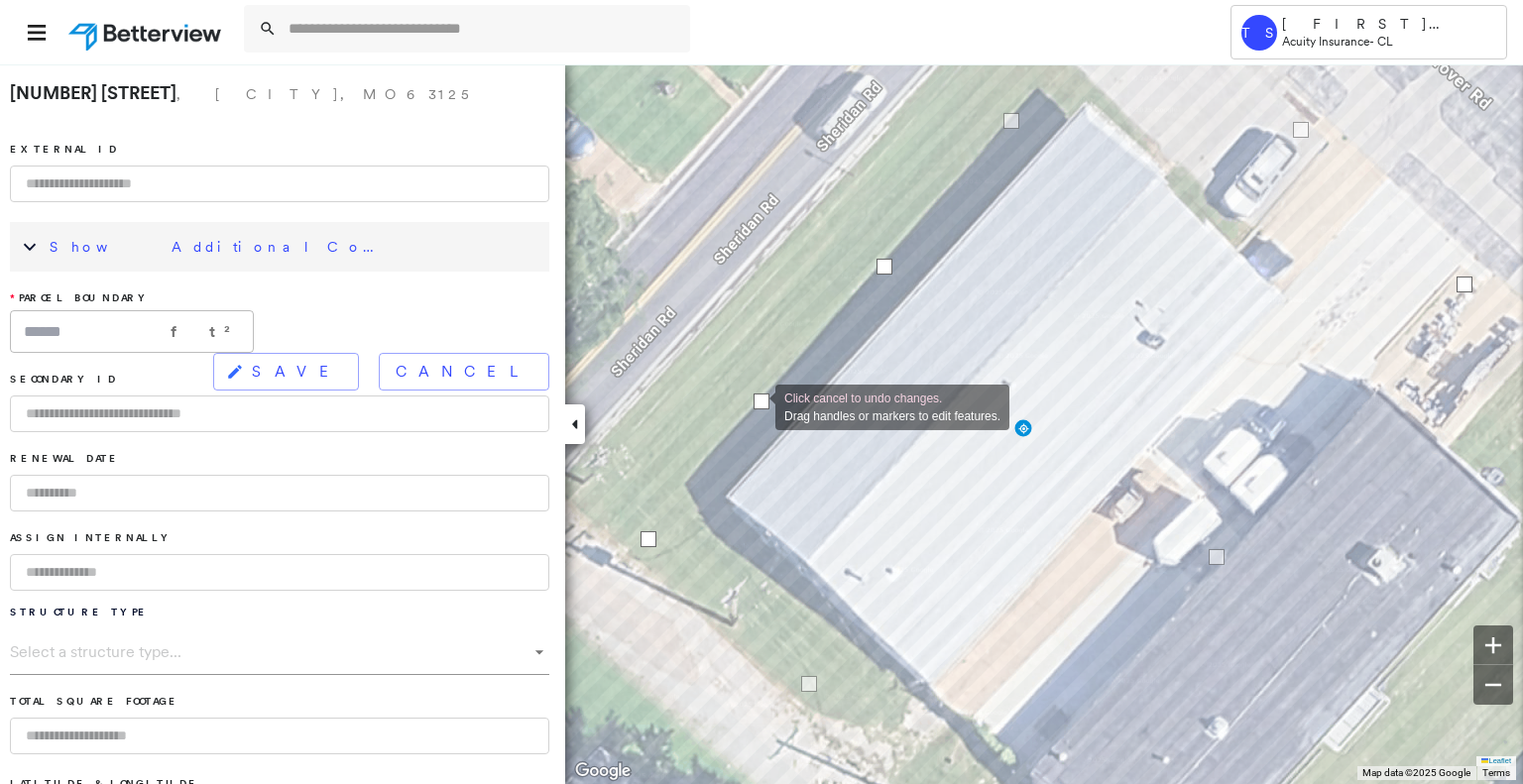 click at bounding box center [762, 401] 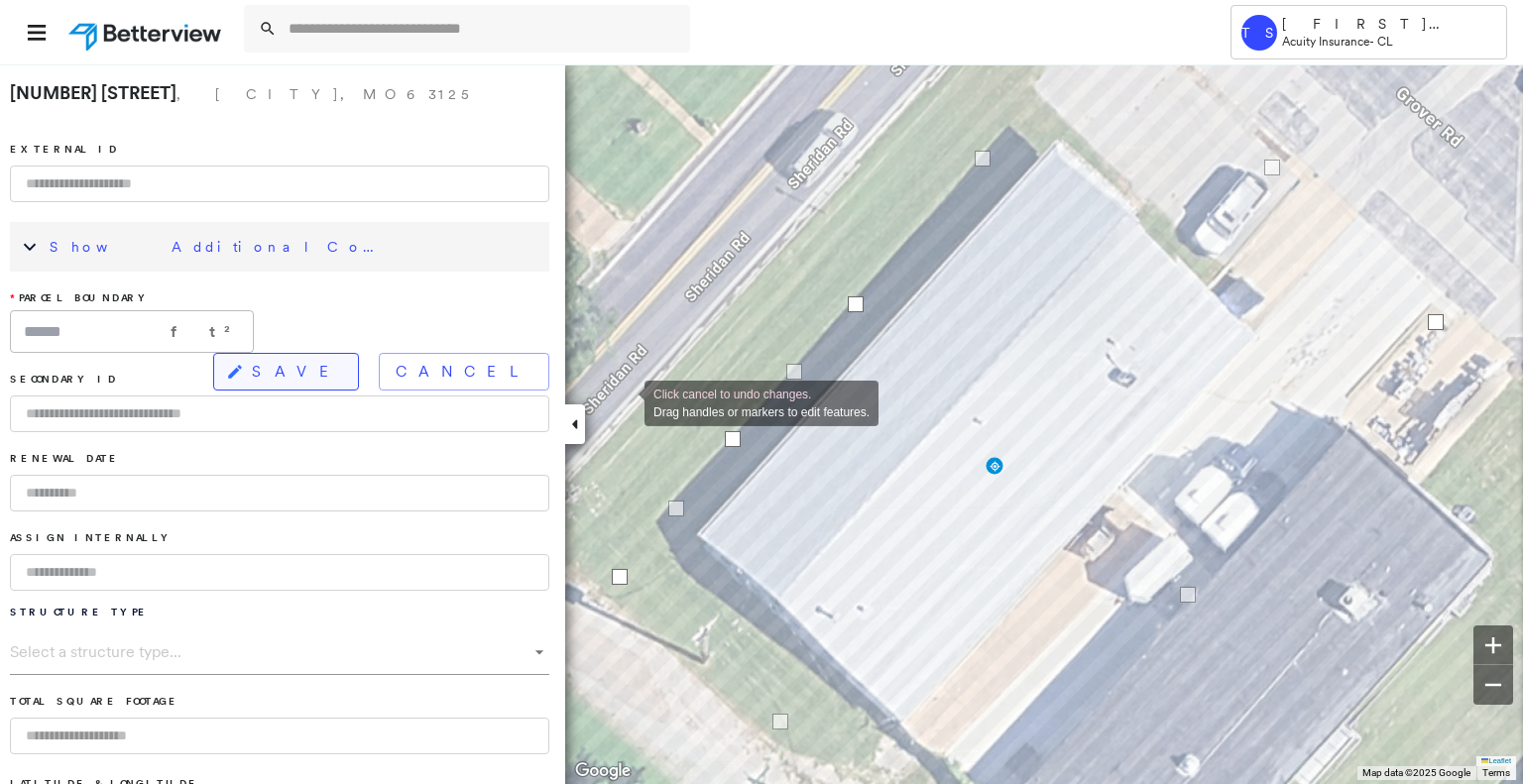 click on "SAVE" at bounding box center (296, 372) 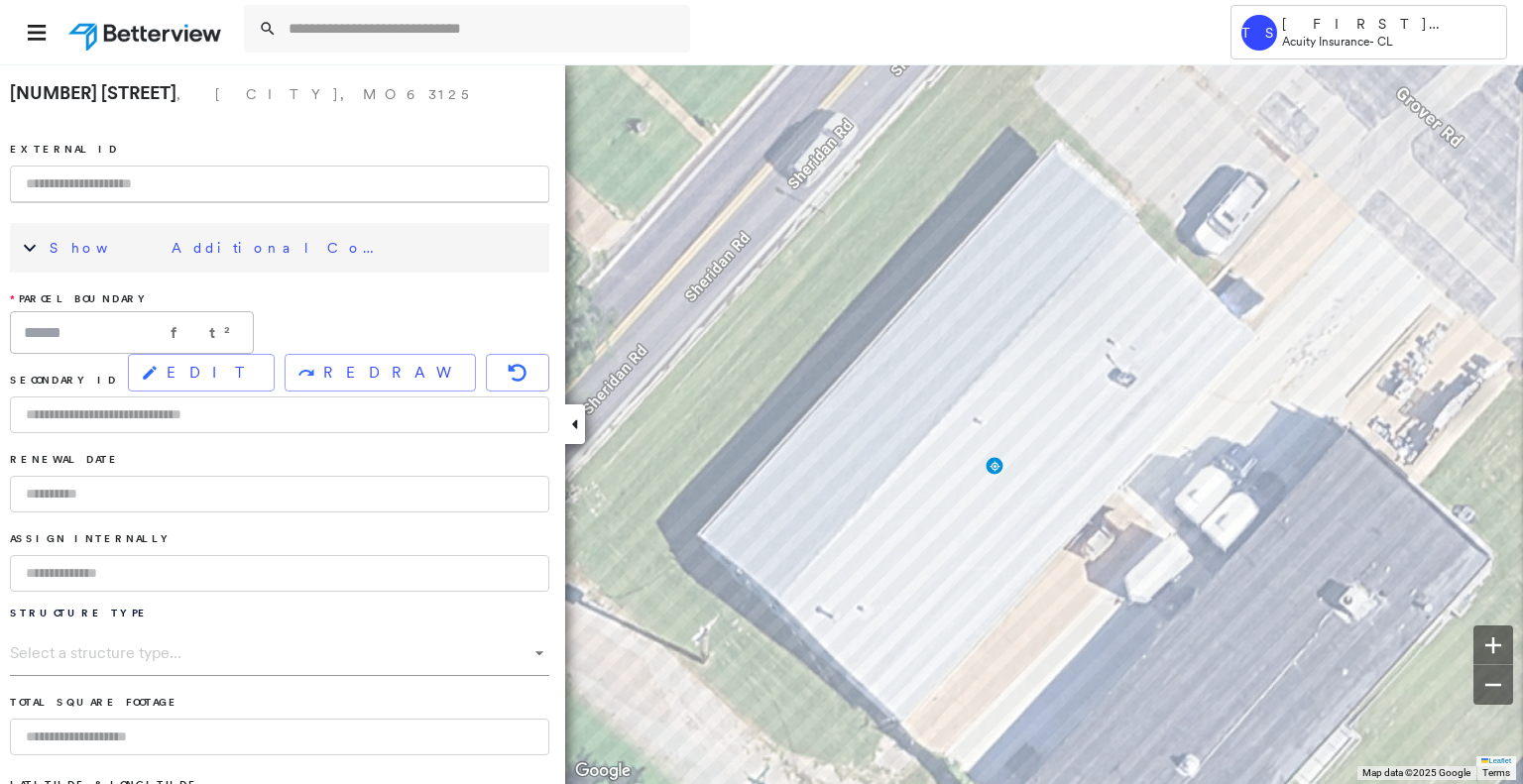click at bounding box center (280, 184) 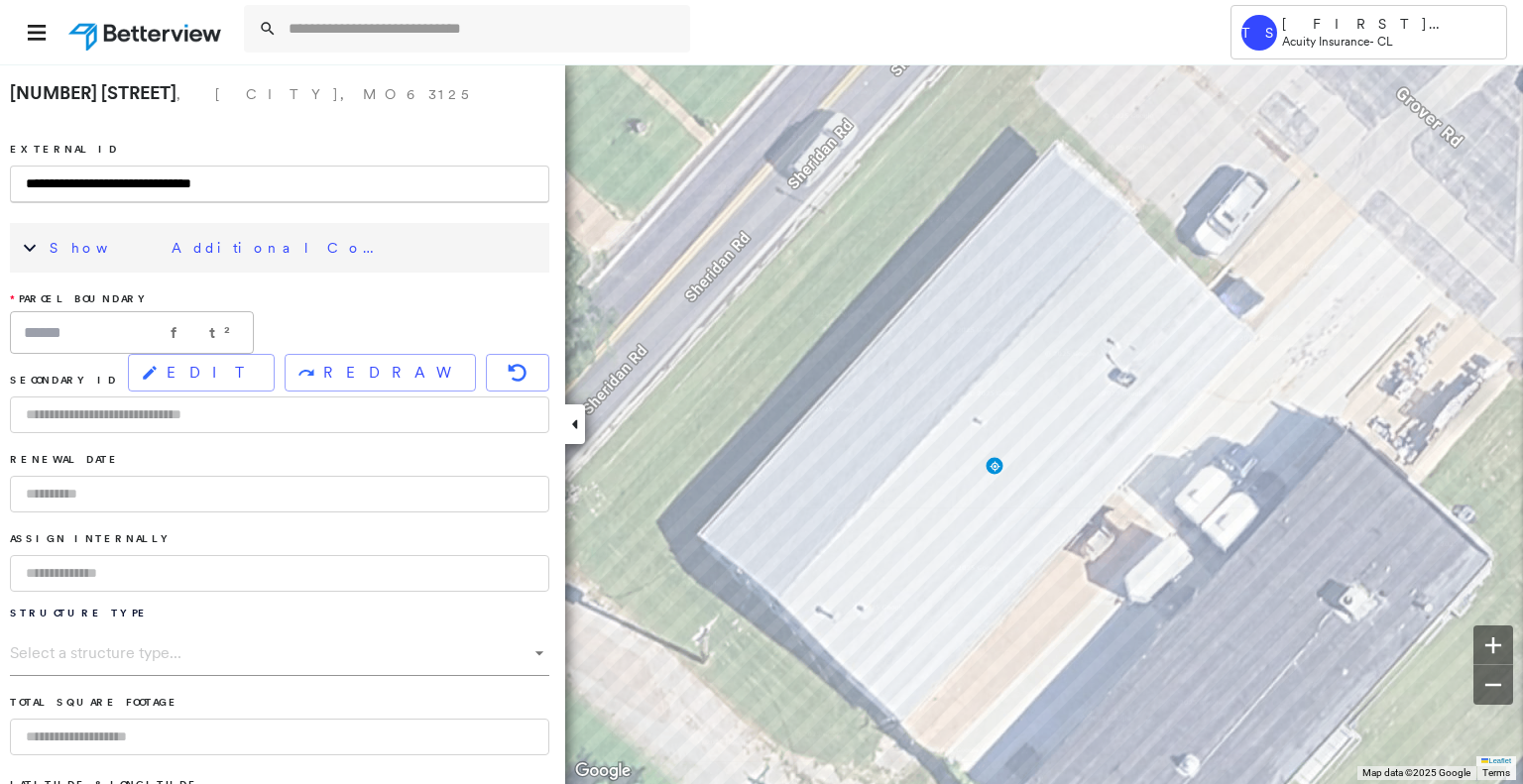 click on "**********" at bounding box center [280, 184] 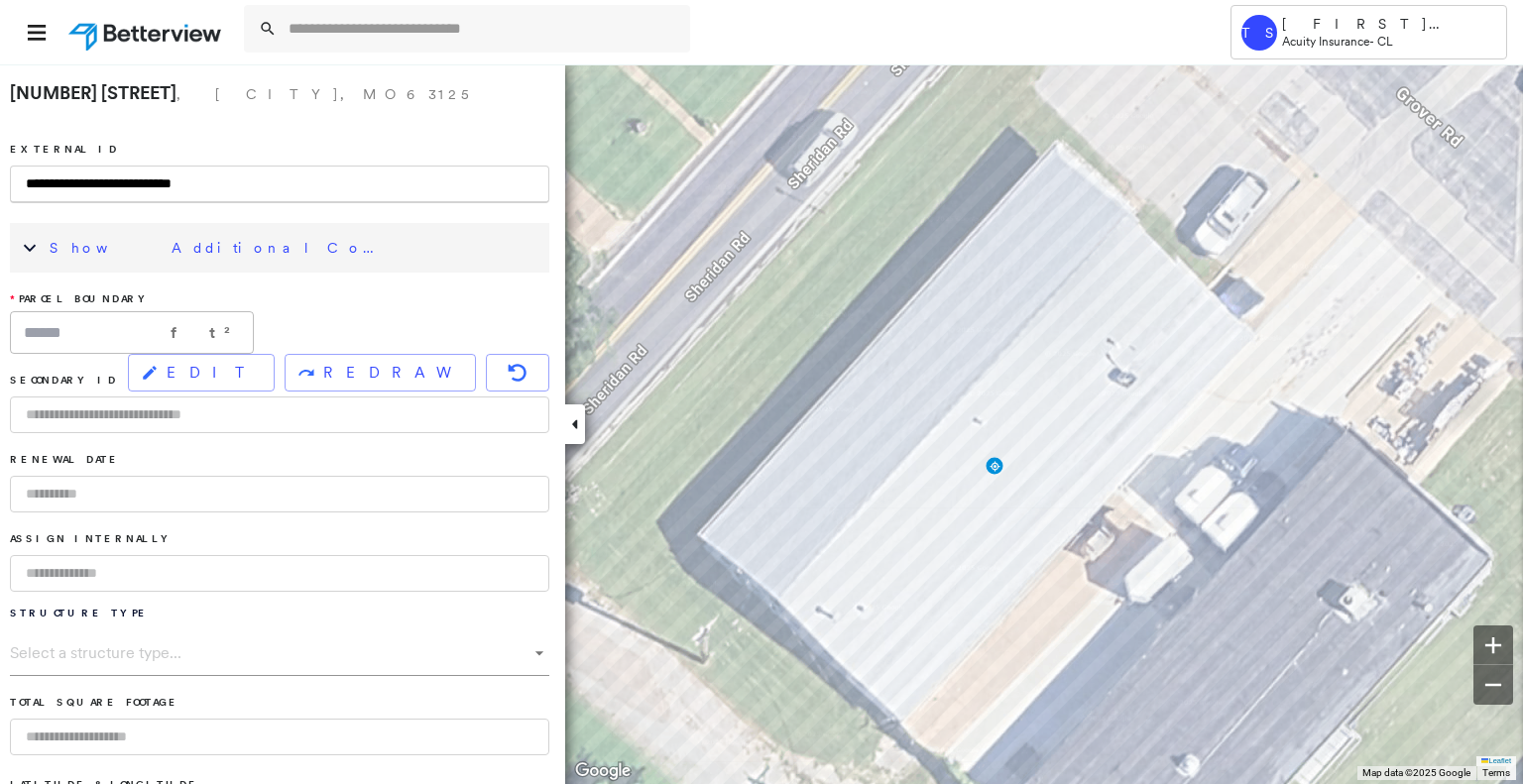 click on "**********" at bounding box center [280, 184] 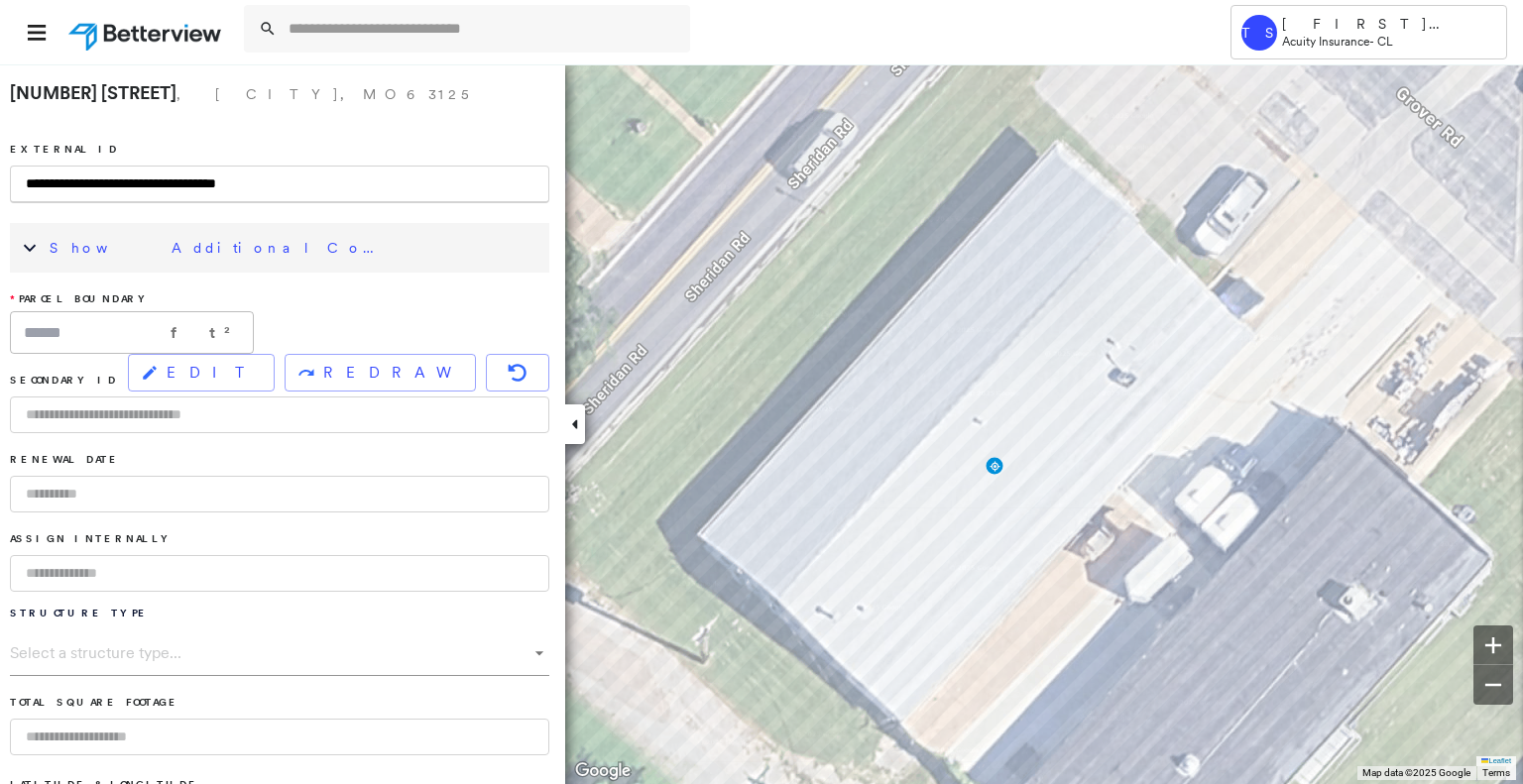 type on "**********" 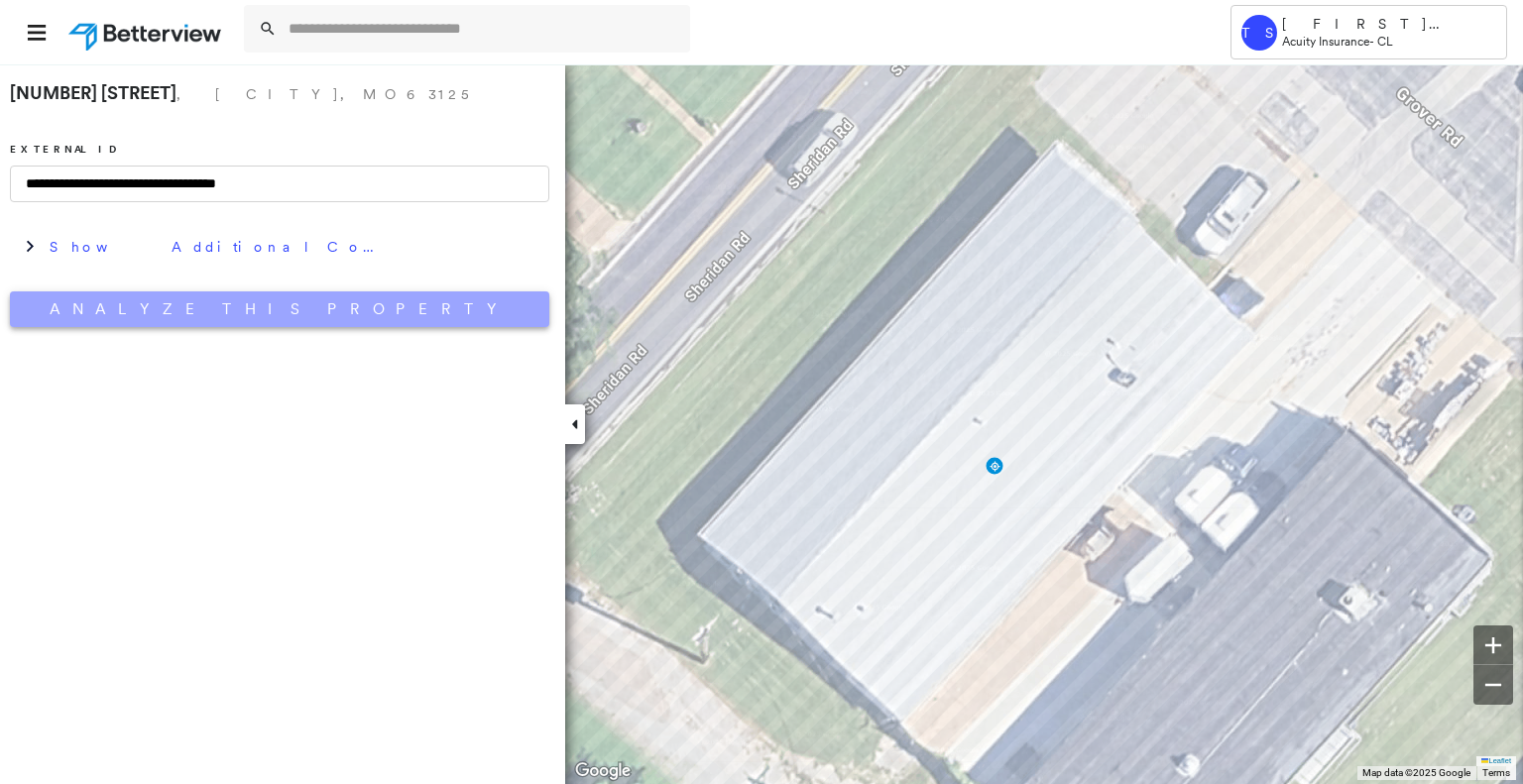 click on "Analyze This Property" at bounding box center [280, 309] 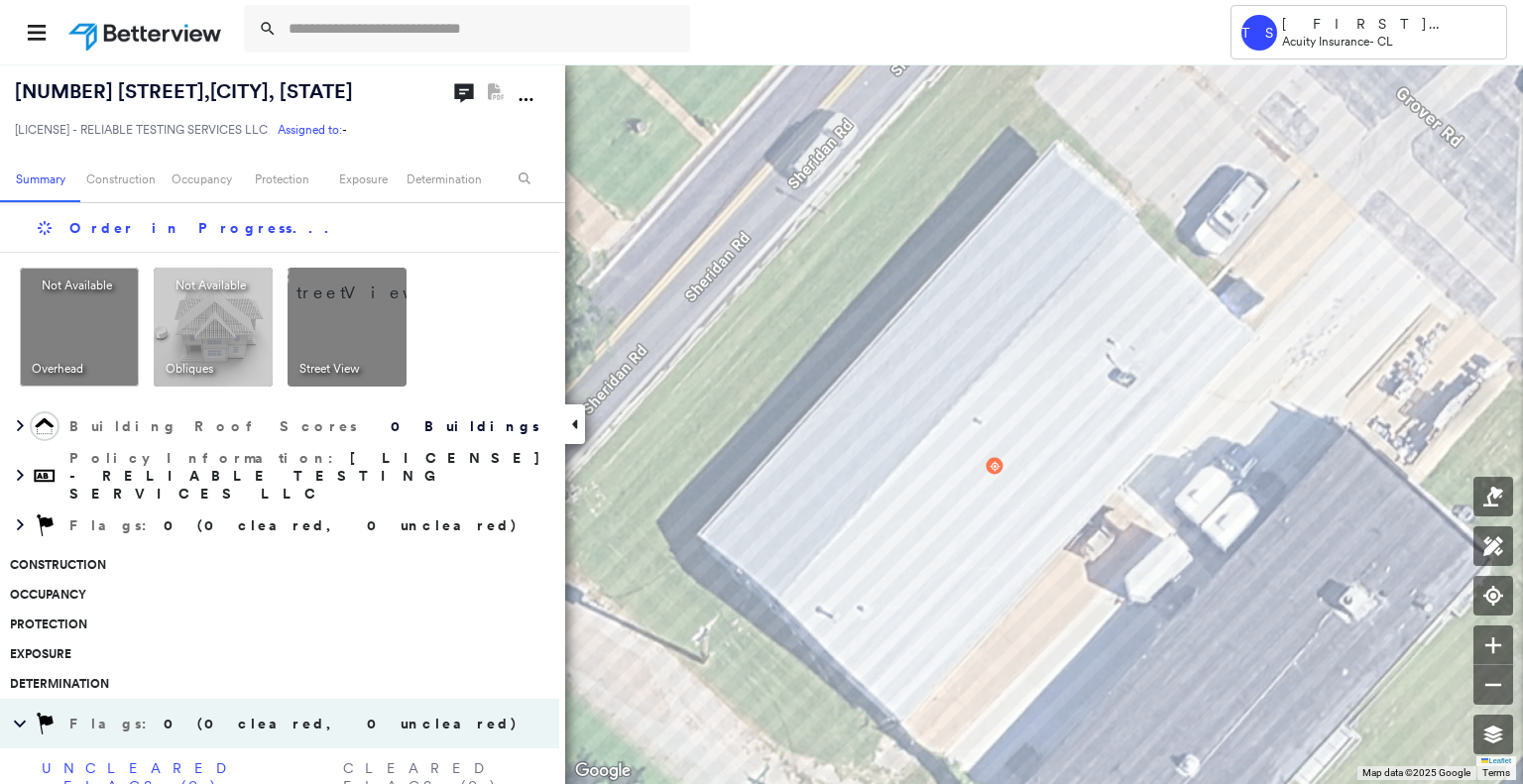 click on "Assigned to:" at bounding box center [309, 129] 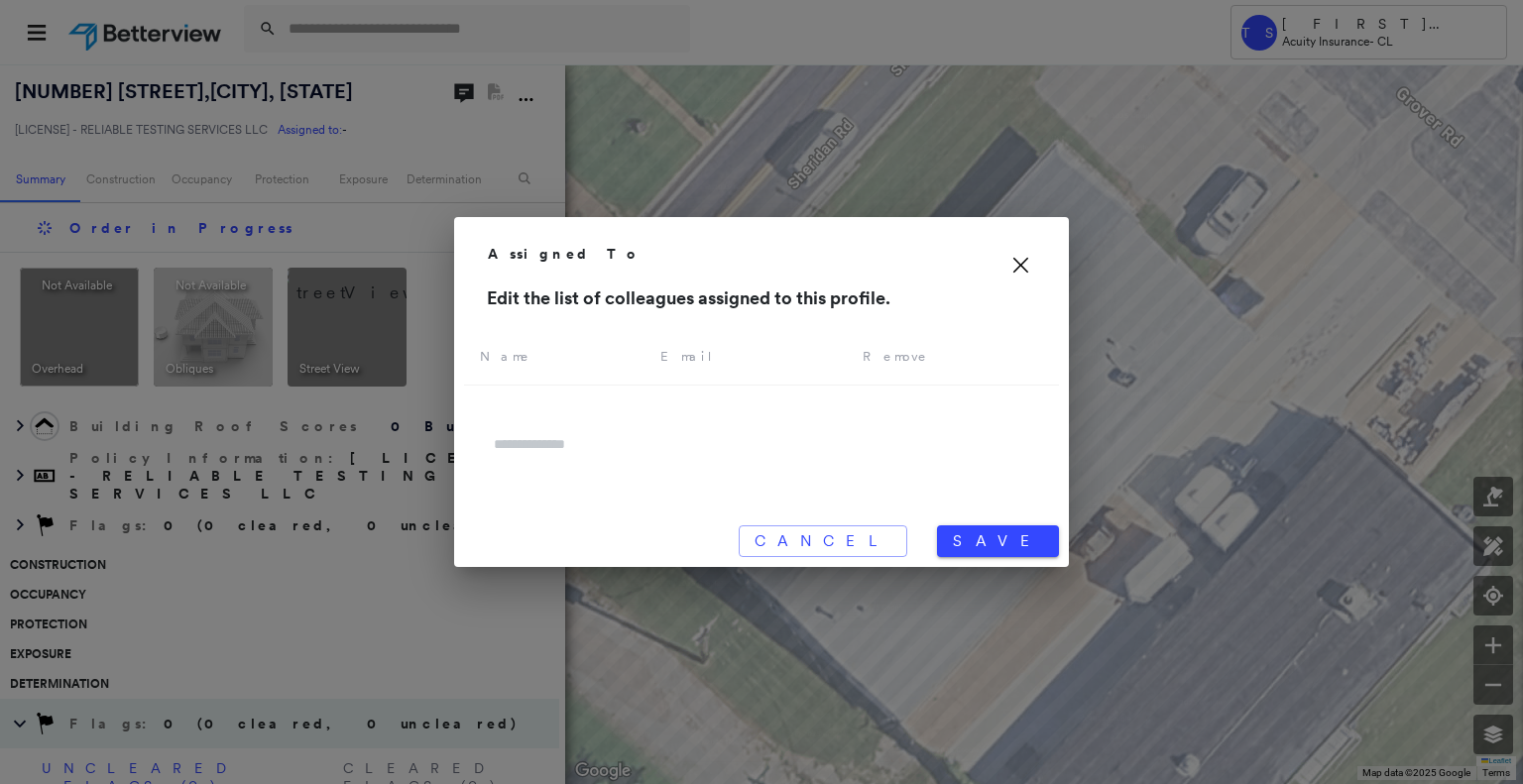 click at bounding box center [762, 445] 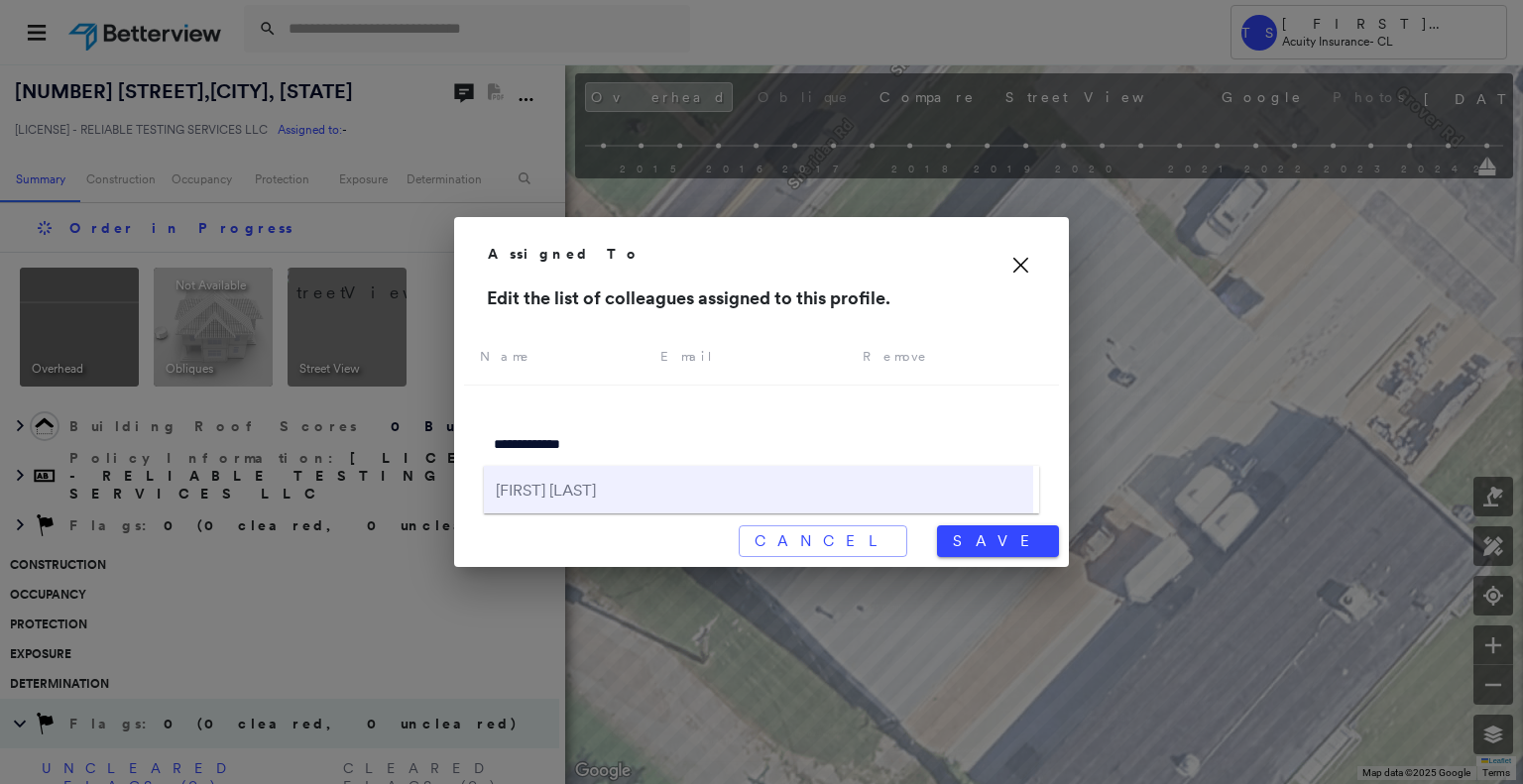 click on "[FIRST] [LAST]" at bounding box center (759, 490) 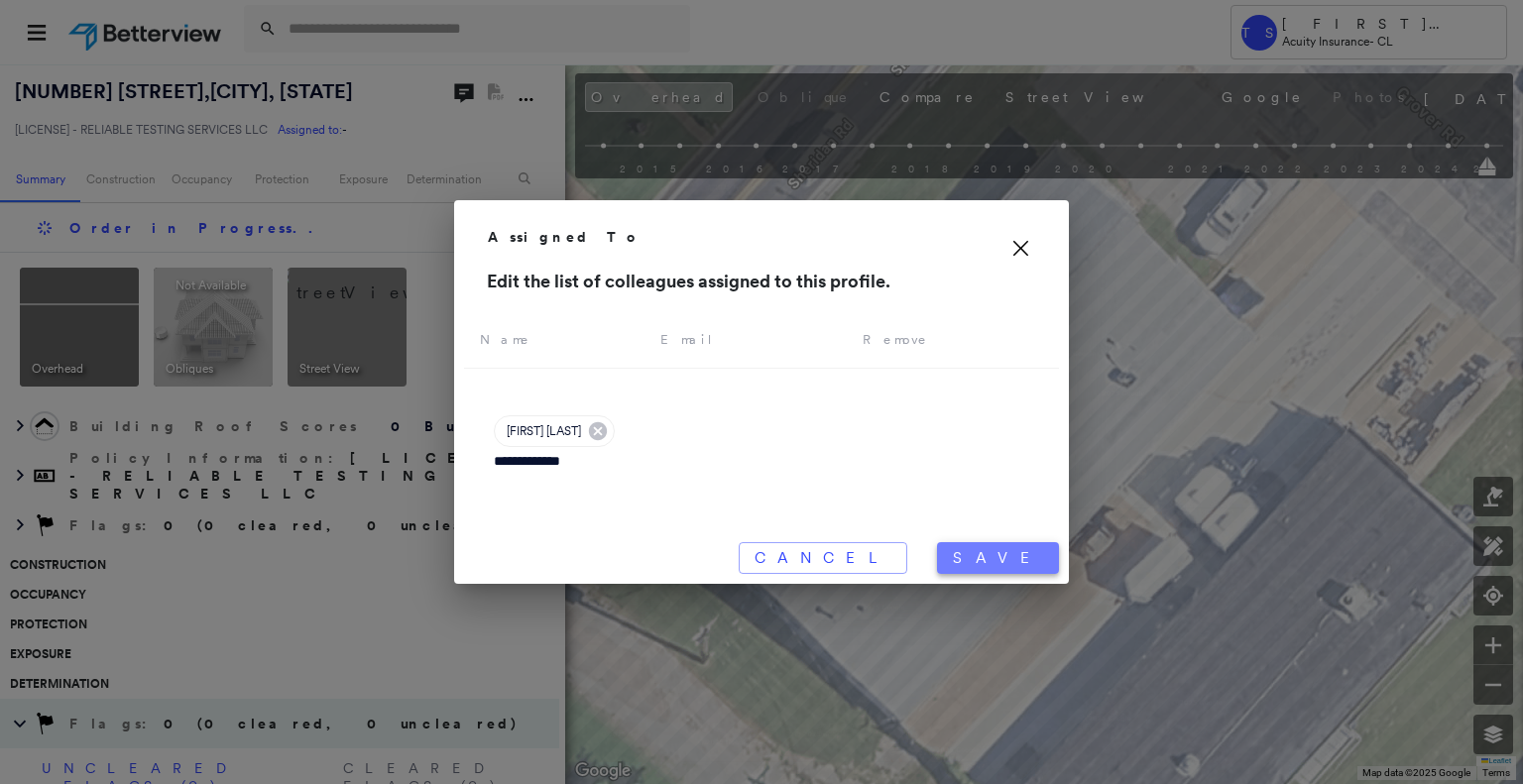 type on "**********" 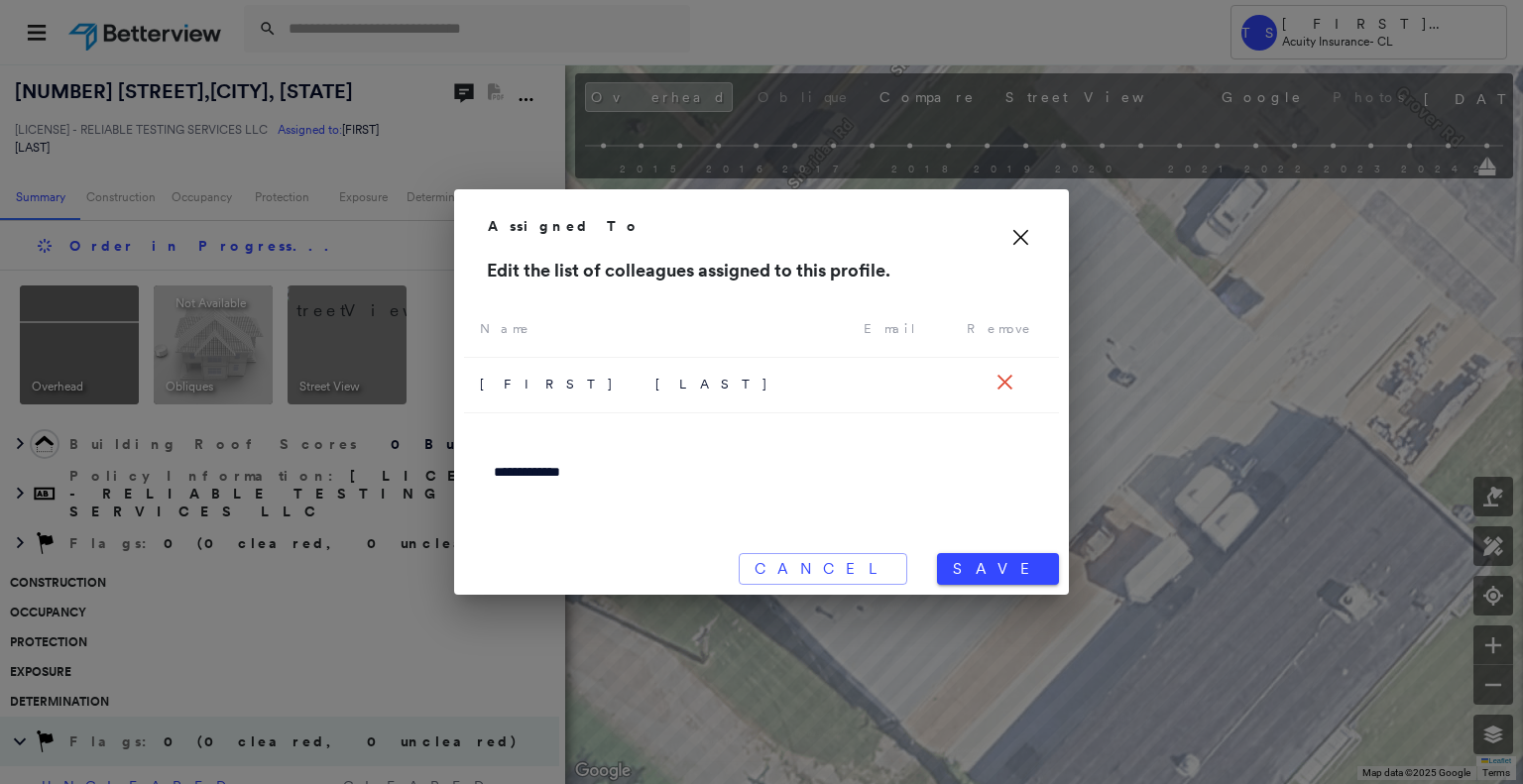 click on "Assigned To" at bounding box center (762, 226) 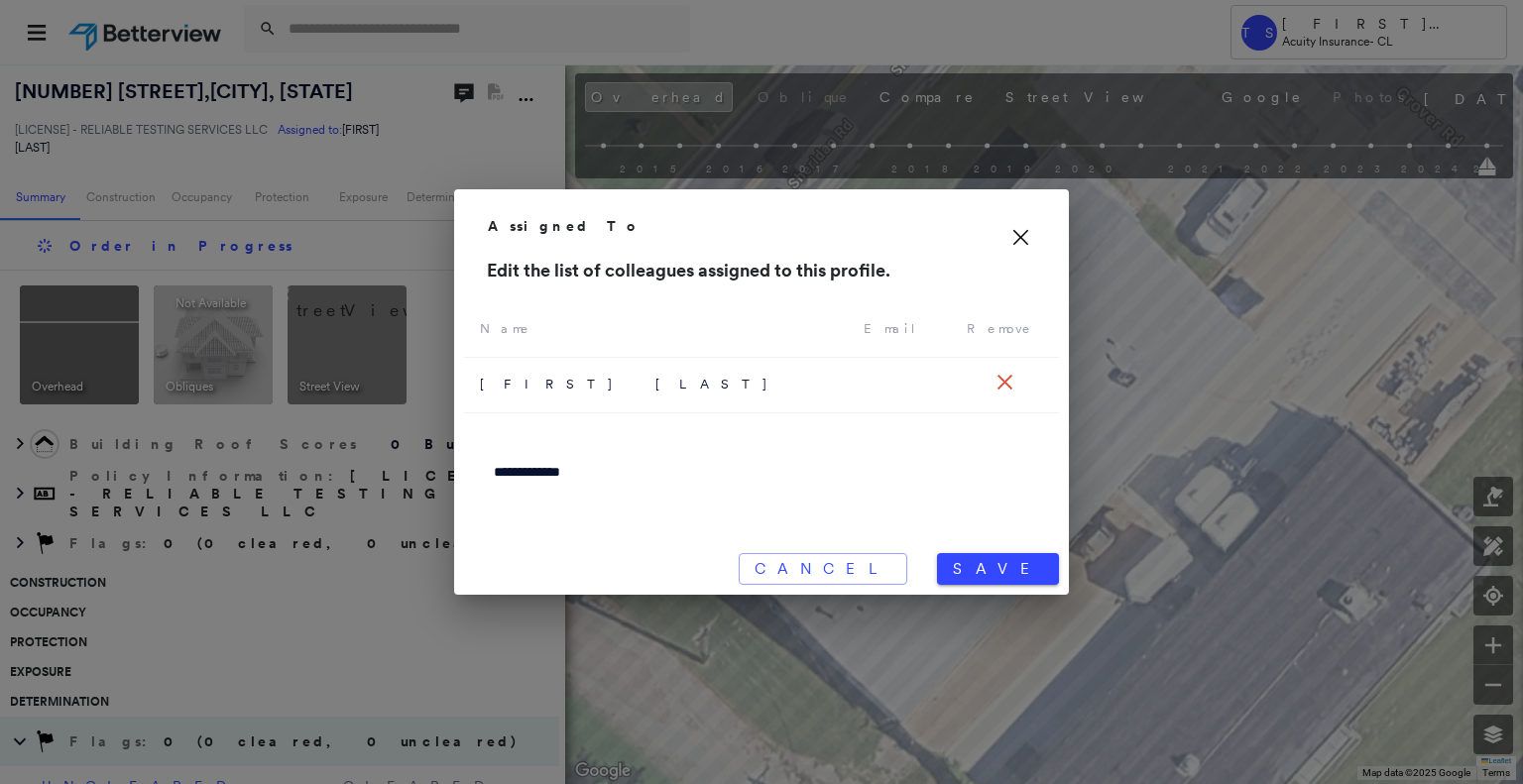 click on "Icon_Closemodal" 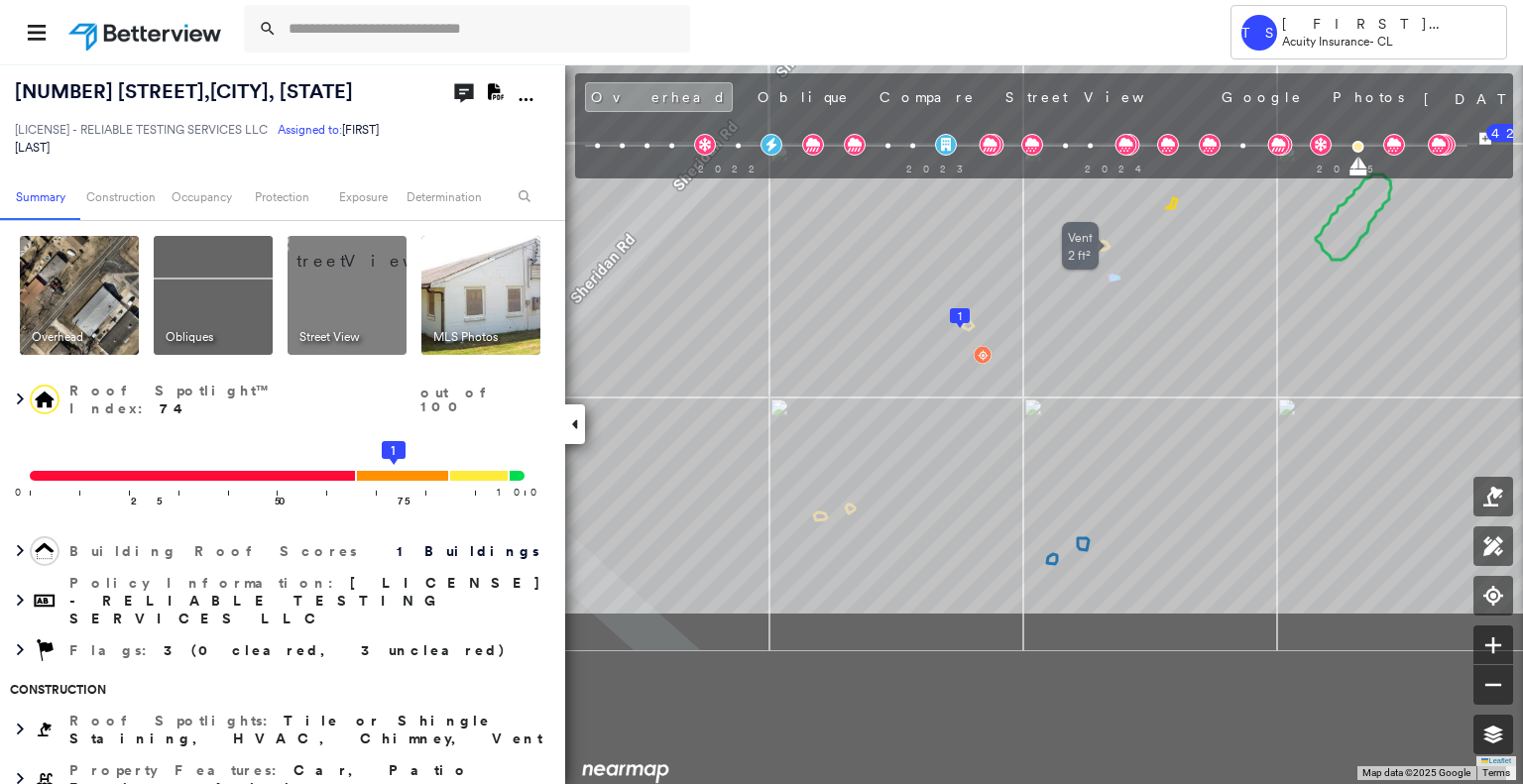 drag, startPoint x: 1071, startPoint y: 485, endPoint x: 1100, endPoint y: 243, distance: 243.73141 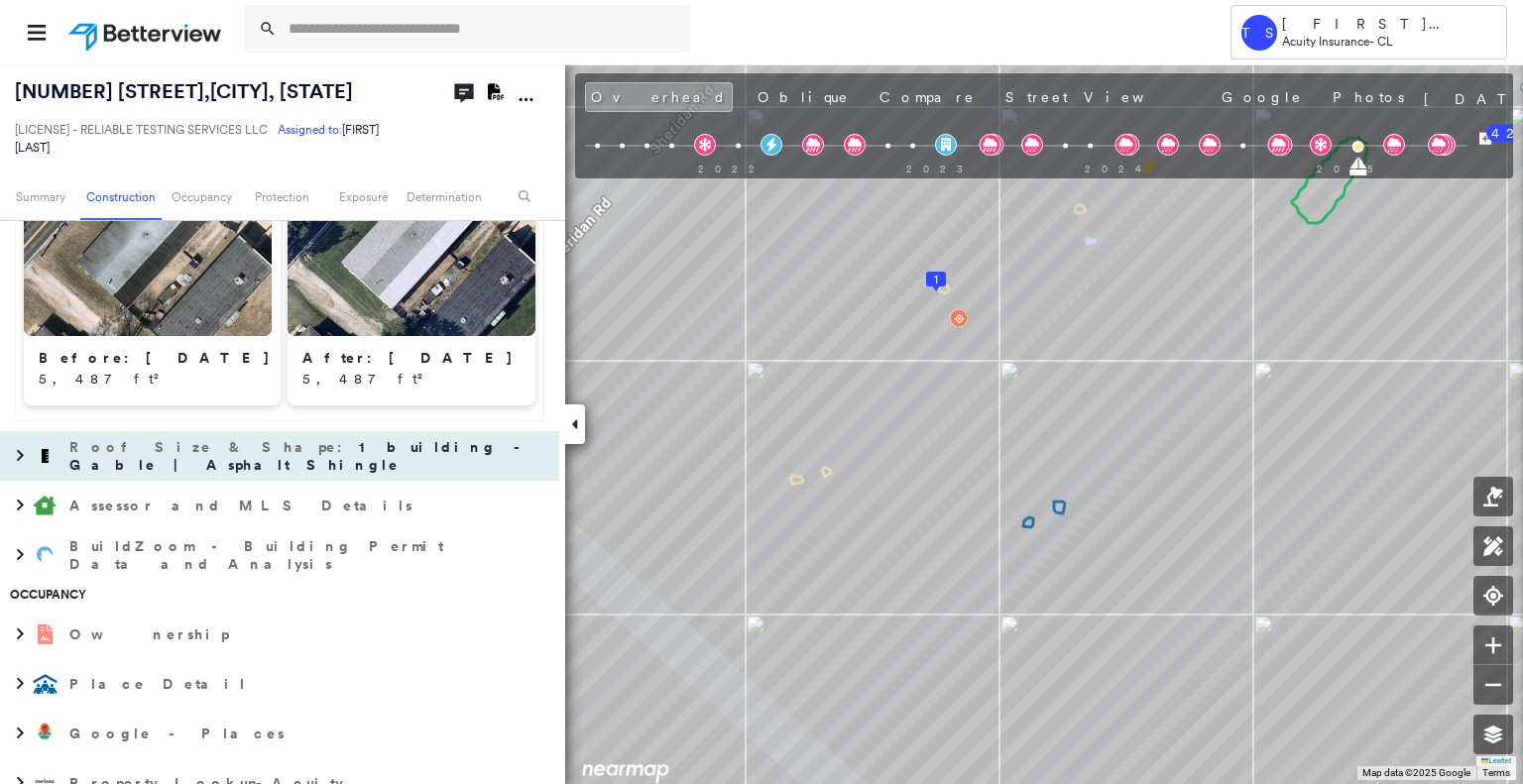 scroll, scrollTop: 793, scrollLeft: 0, axis: vertical 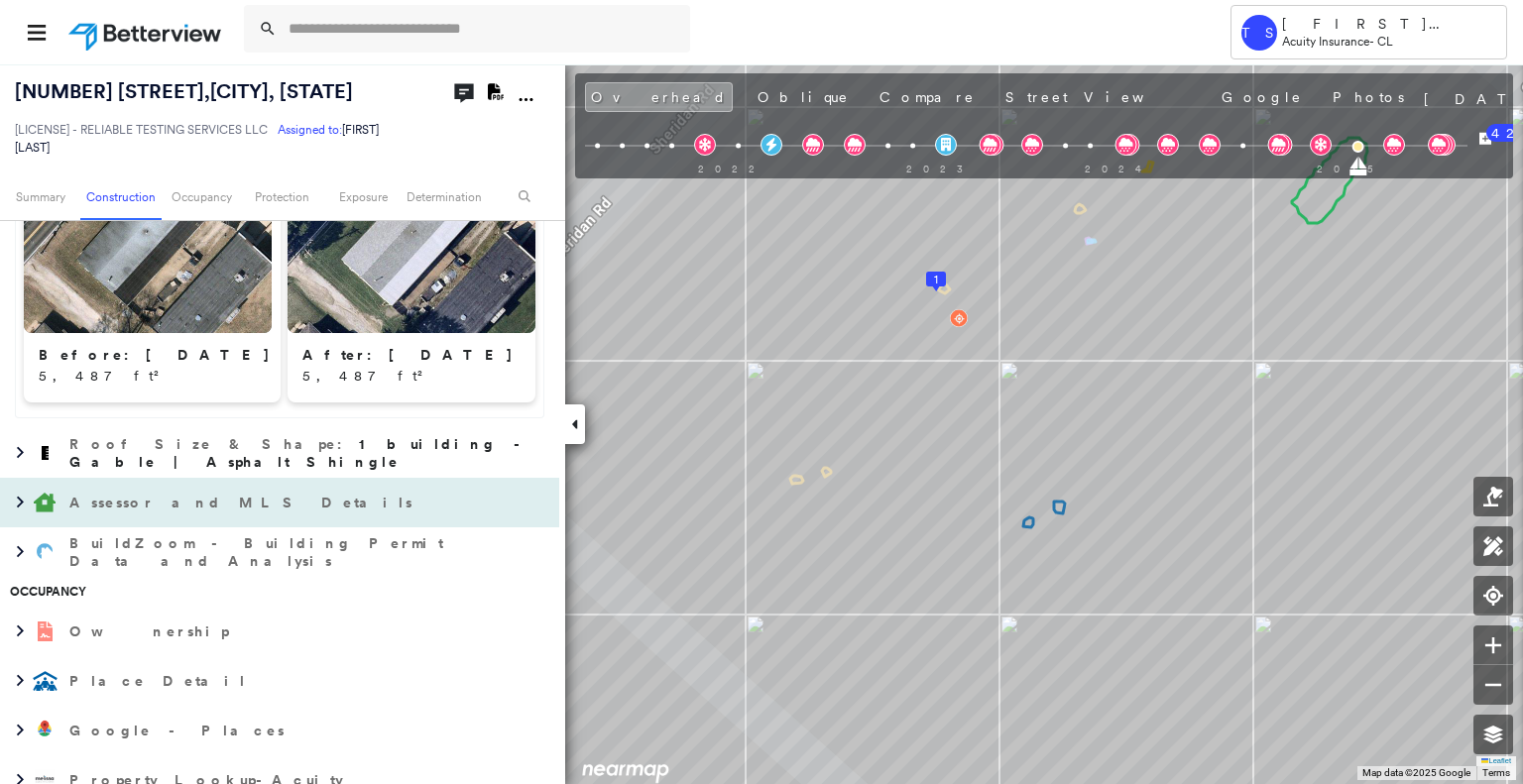 click on "Assessor and MLS Details" at bounding box center [260, 503] 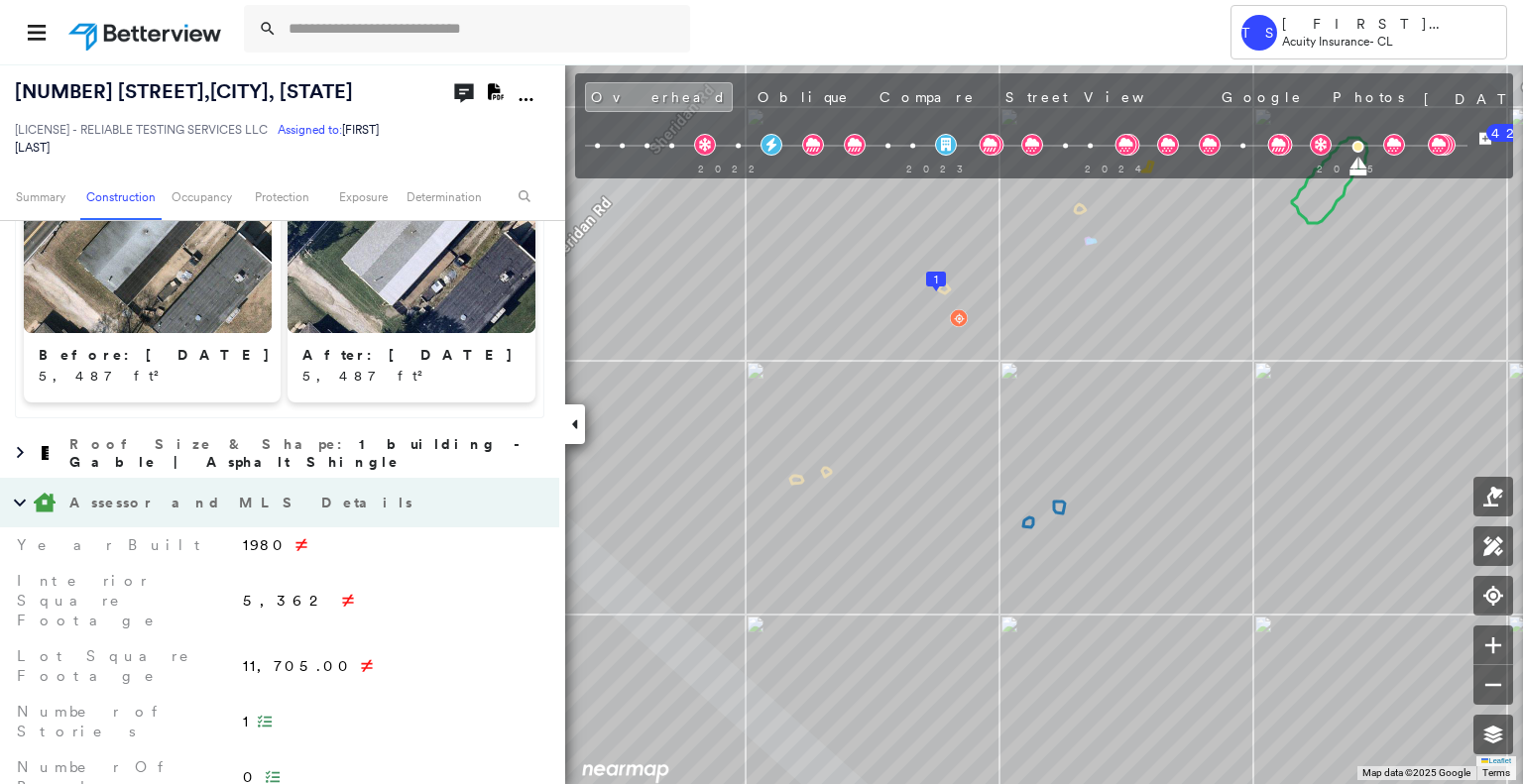 scroll, scrollTop: 991, scrollLeft: 0, axis: vertical 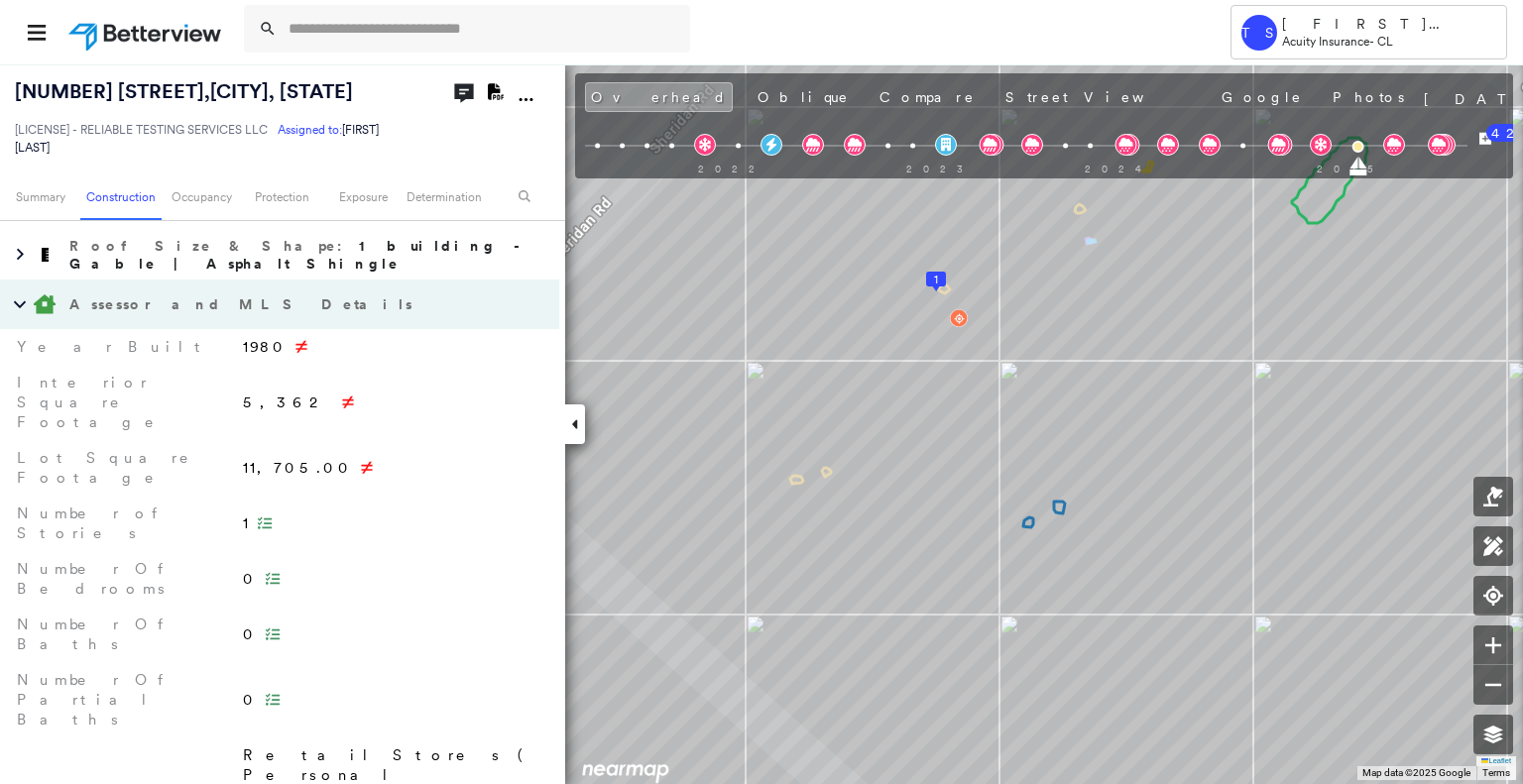click on "Assessor and MLS Details" at bounding box center (243, 304) 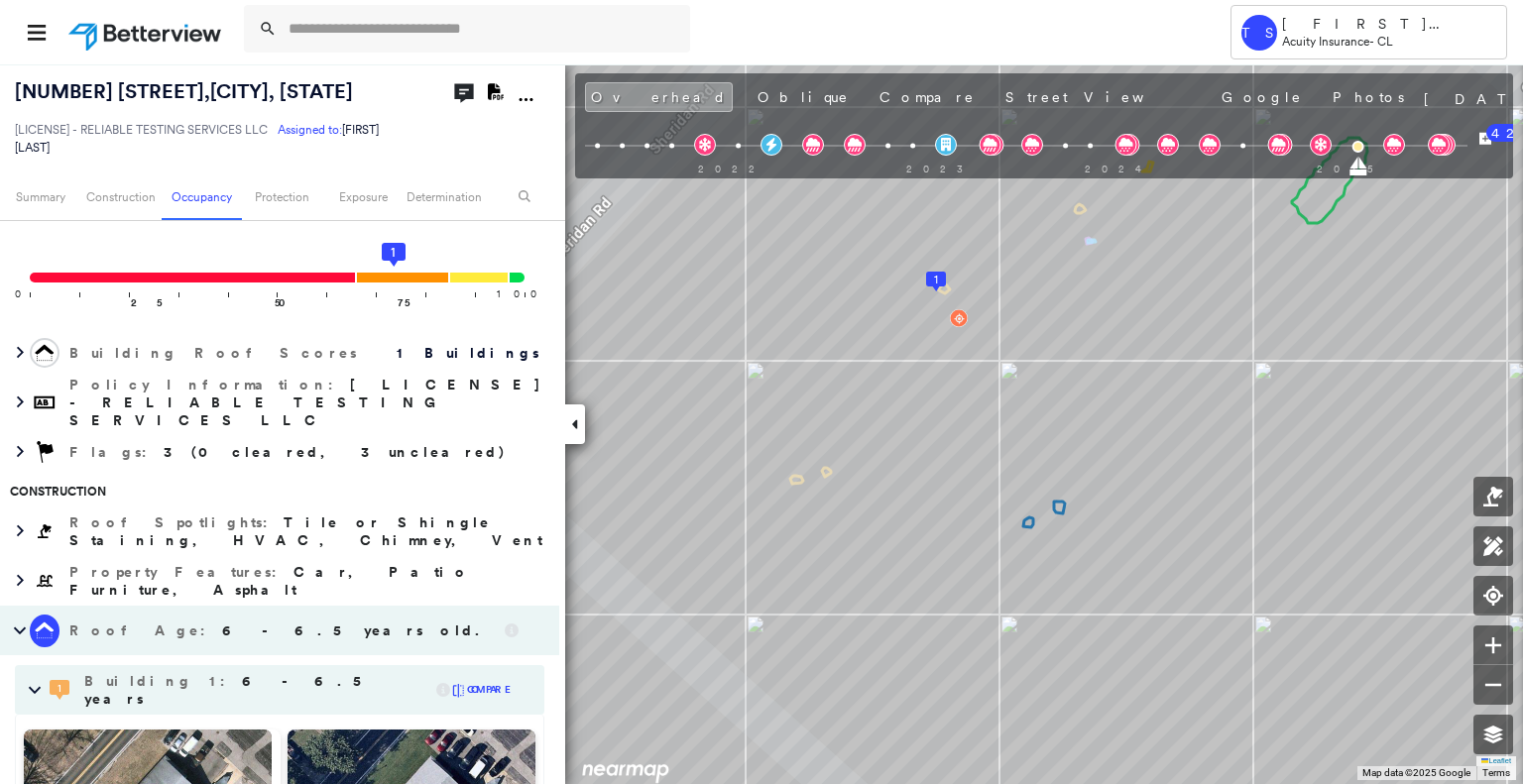 scroll, scrollTop: 0, scrollLeft: 0, axis: both 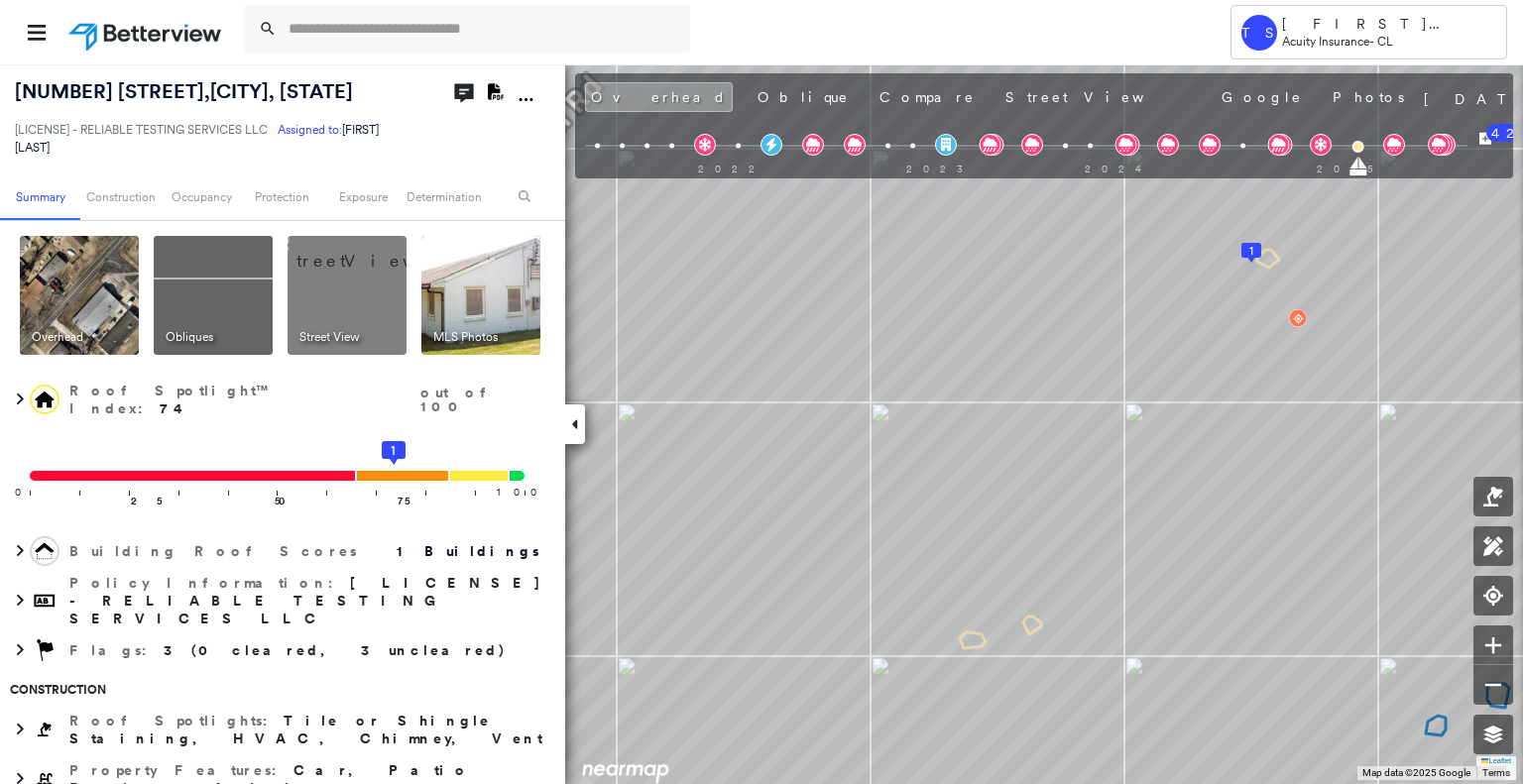click 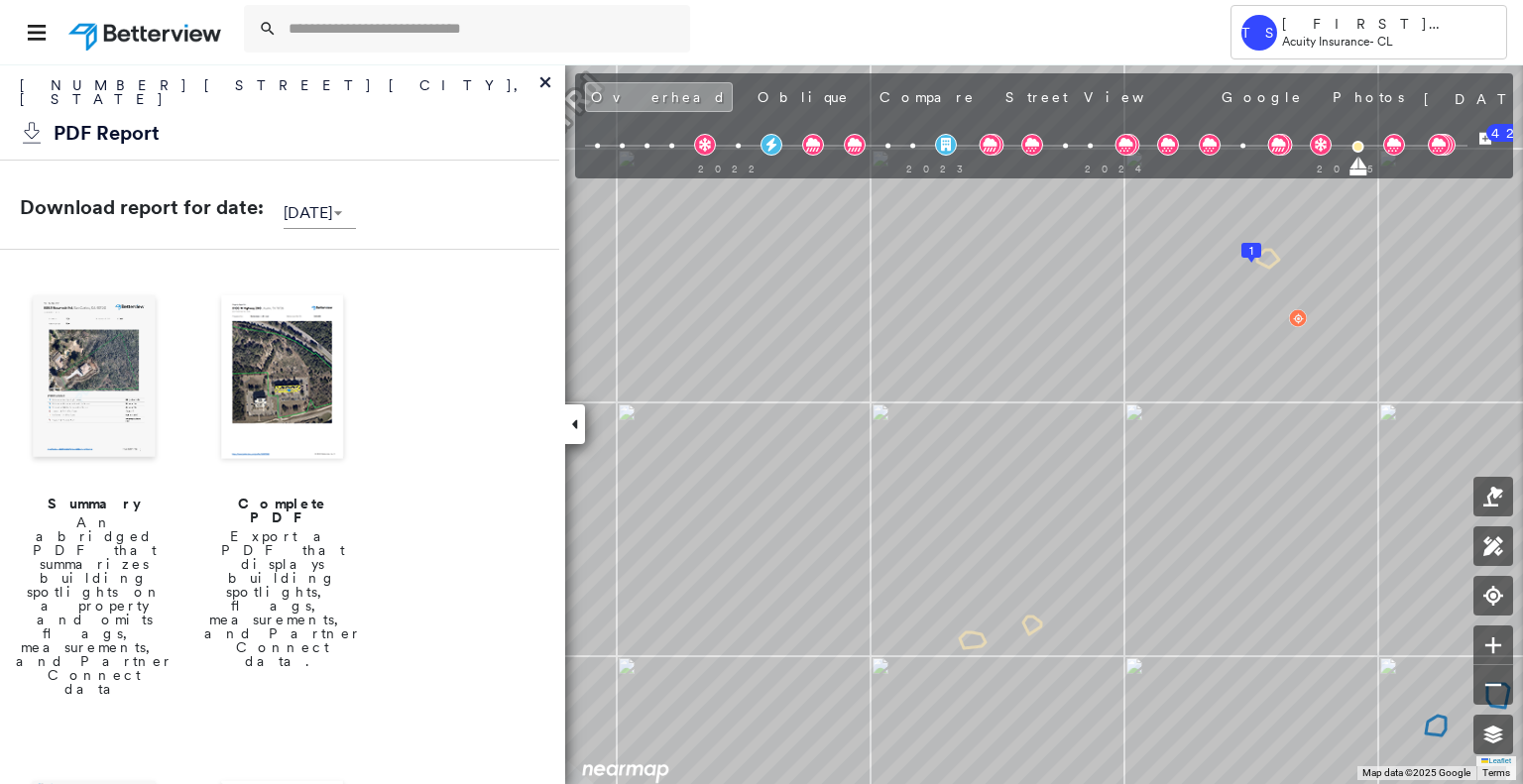 click at bounding box center [283, 379] 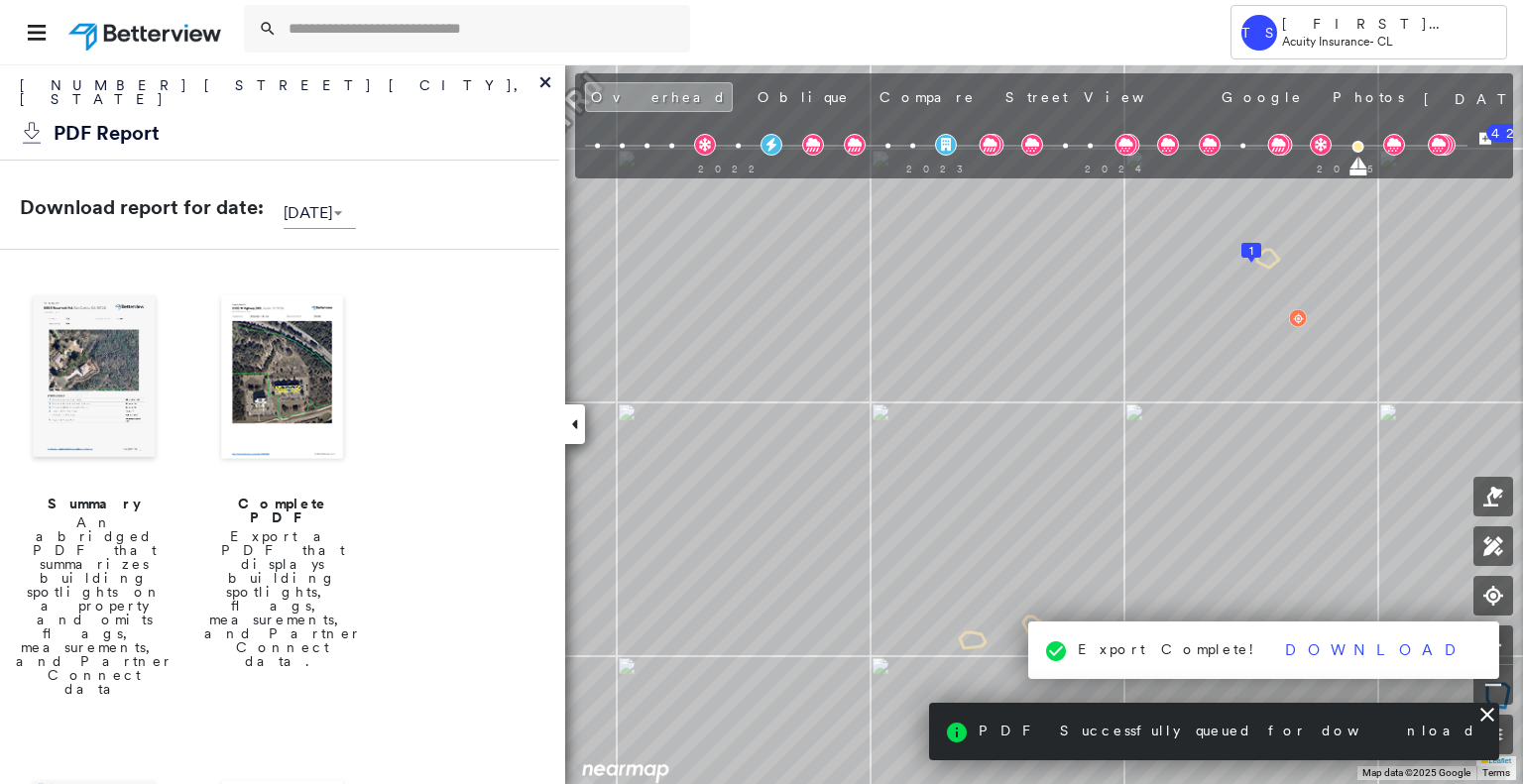 click on "Download" at bounding box center [1376, 650] 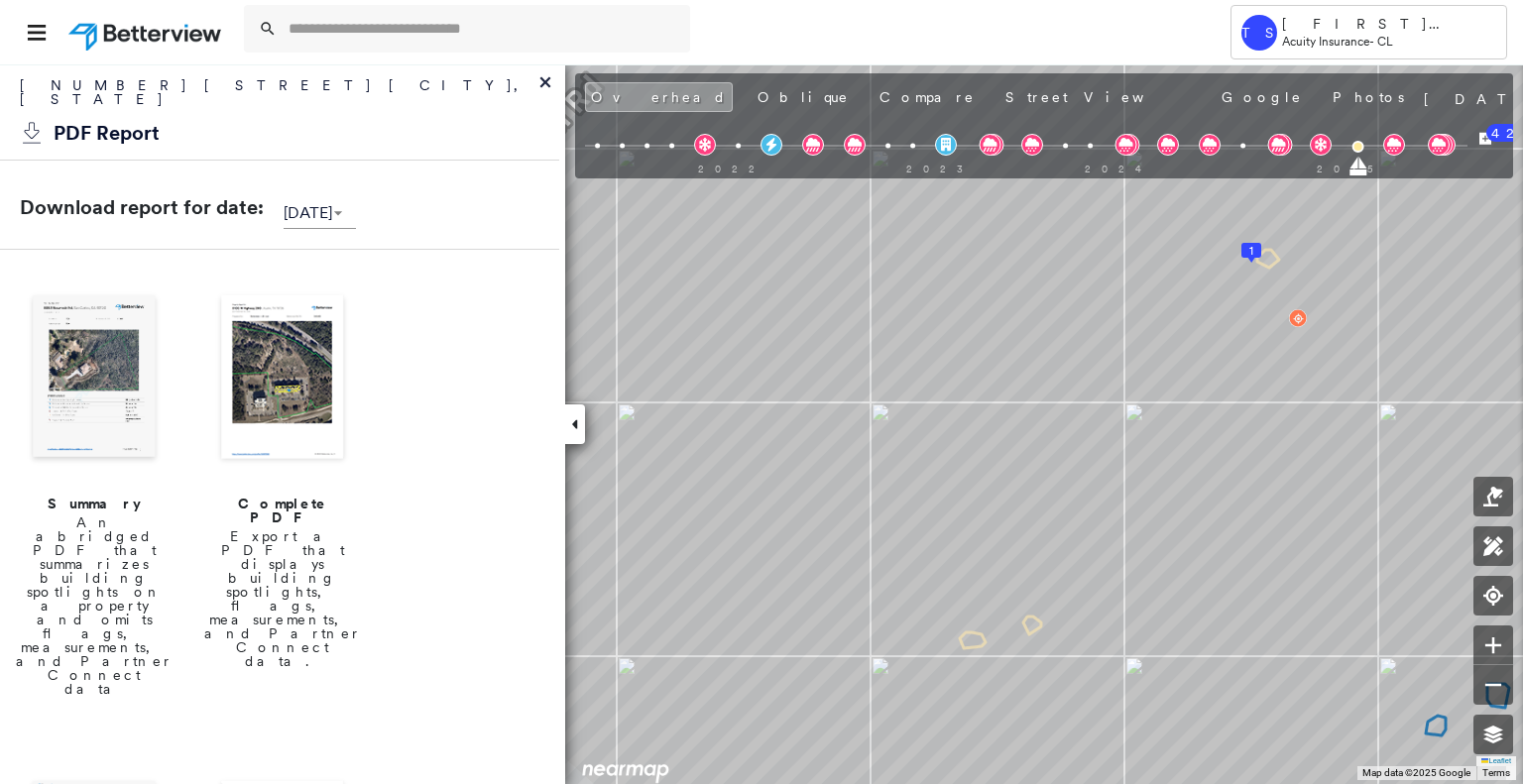 click 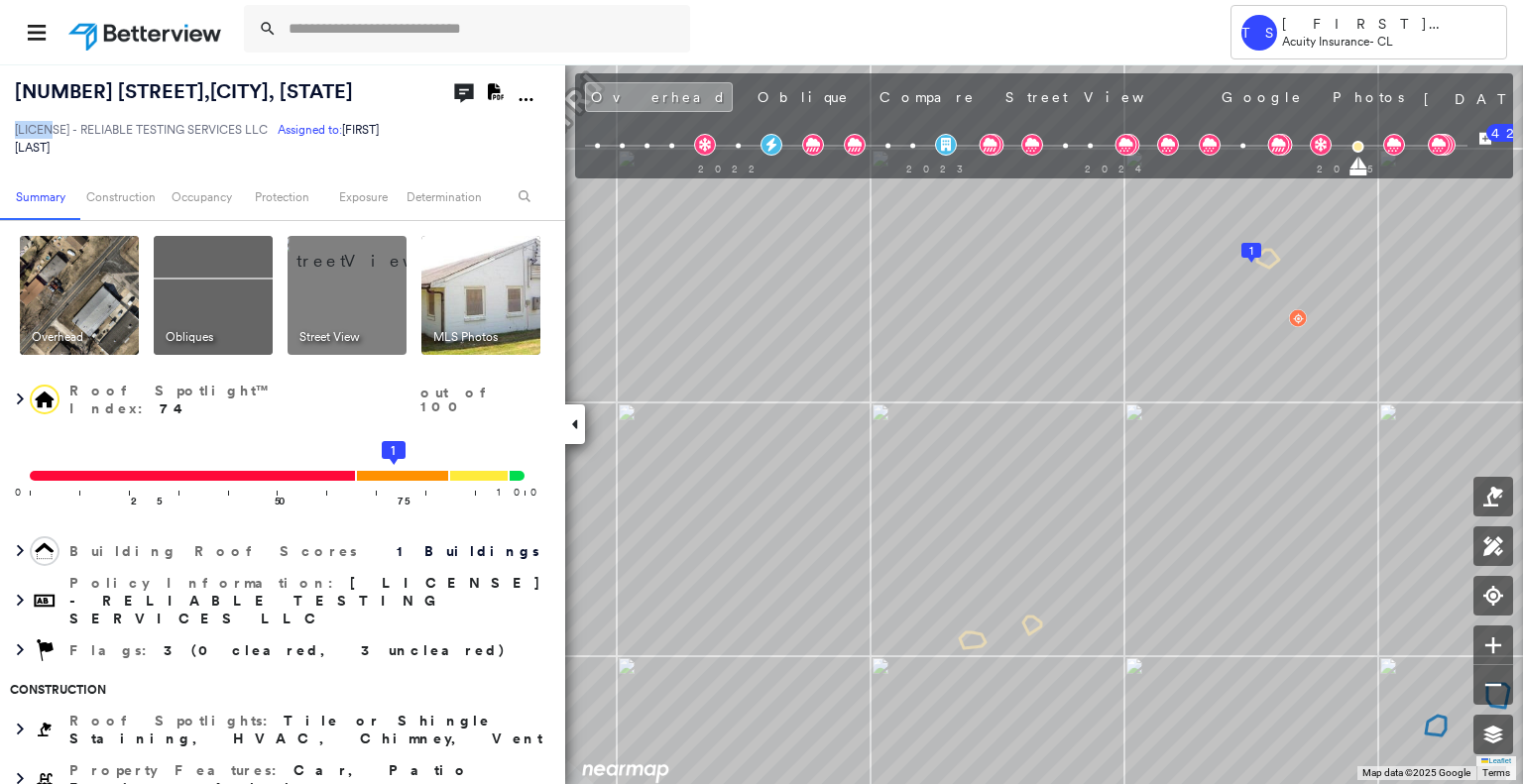 drag, startPoint x: 20, startPoint y: 126, endPoint x: 59, endPoint y: 126, distance: 39 